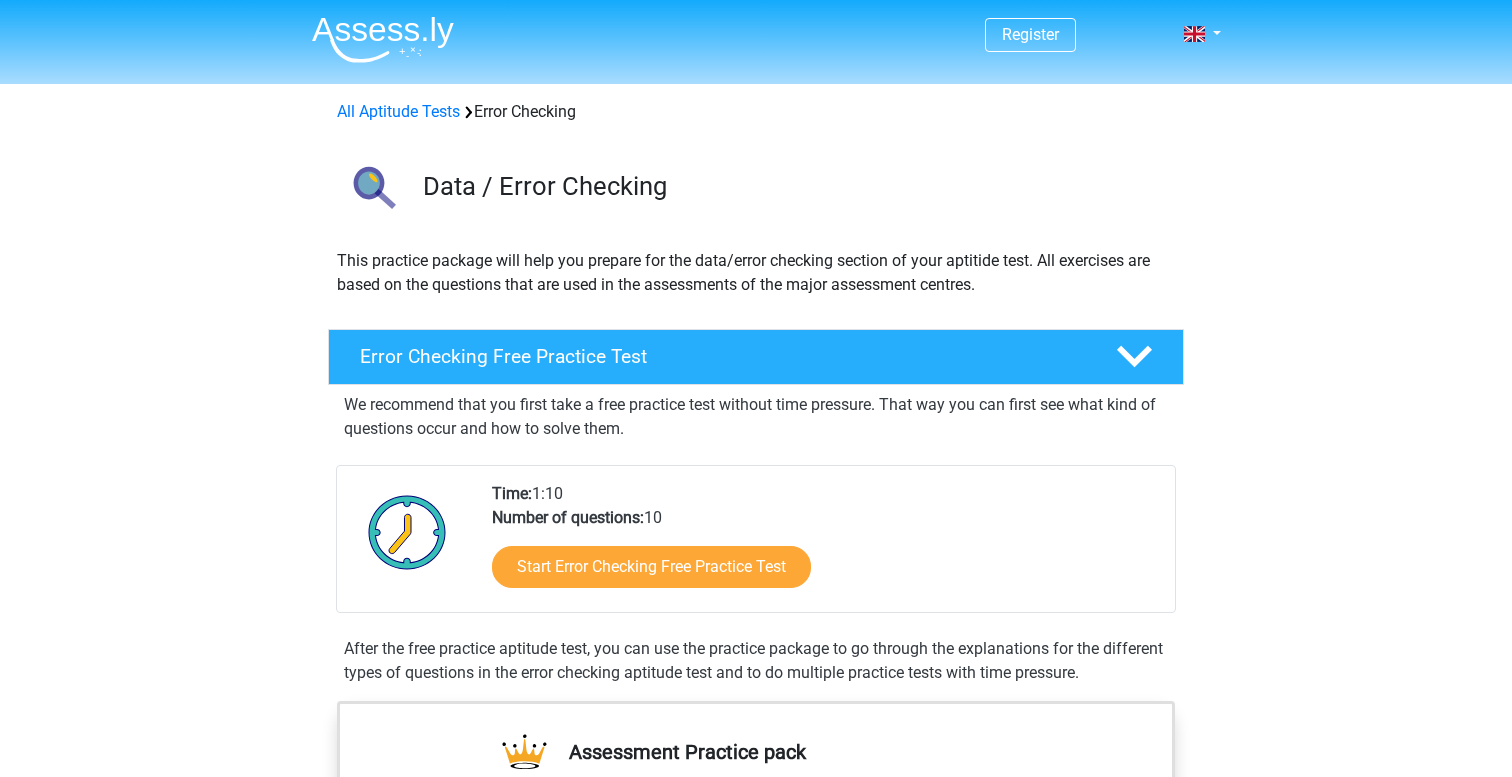 scroll, scrollTop: 1426, scrollLeft: 0, axis: vertical 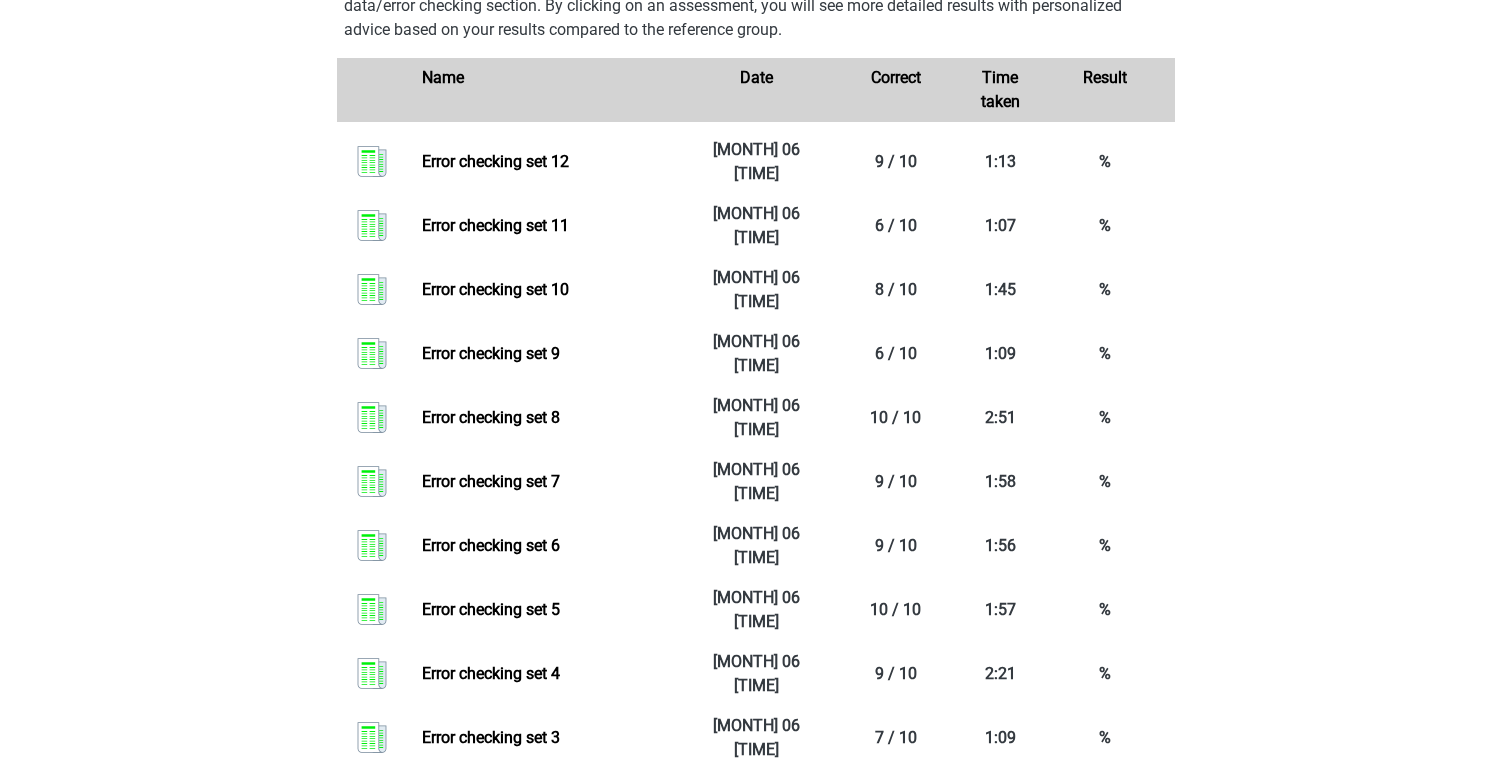 click on "View the results of the assessments you have completed to determine whether you are optimally prepared for the data/error checking section. By clicking on an assessment, you will see more detailed results with personalized advice based on your results compared to the reference group." at bounding box center (756, 6) 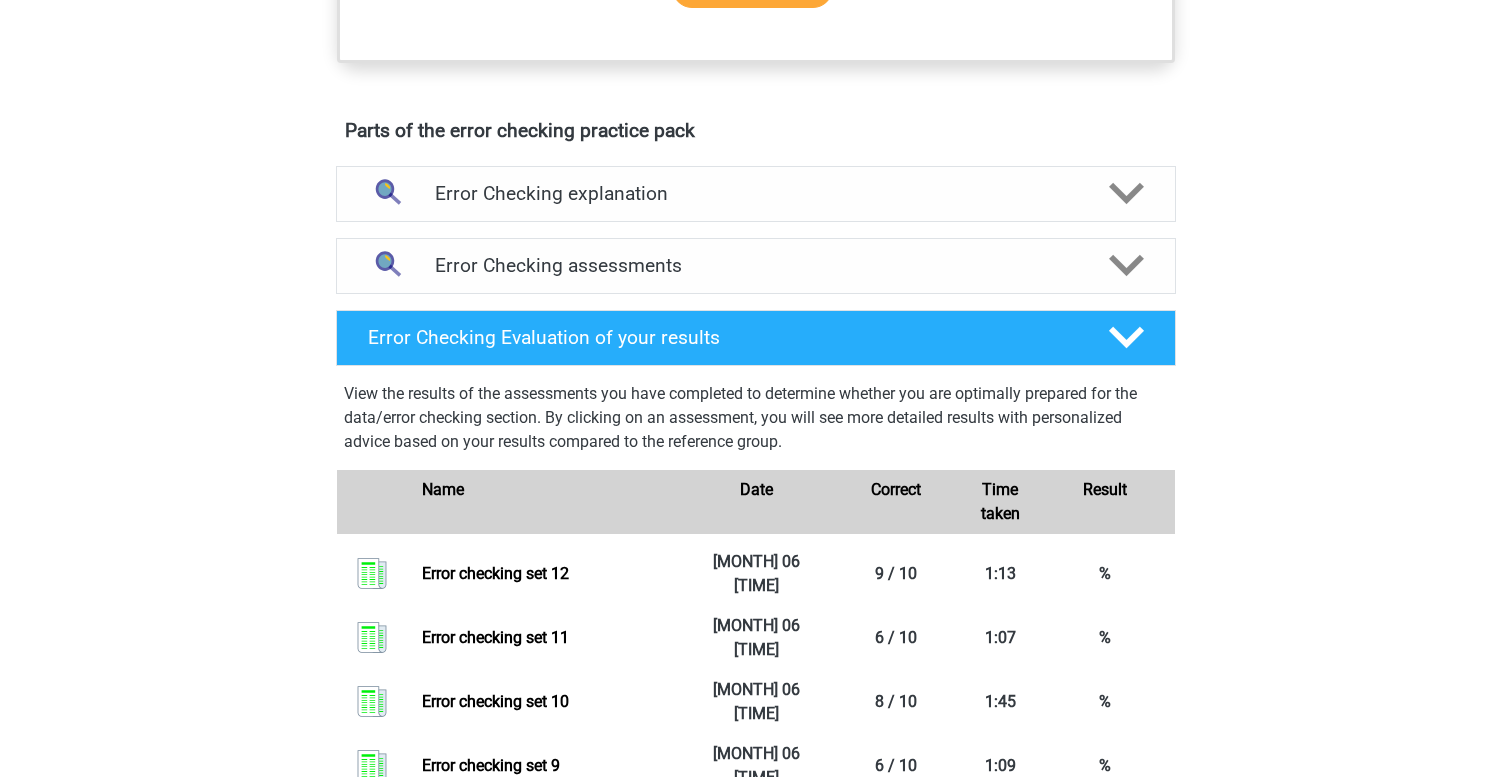 scroll, scrollTop: 1004, scrollLeft: 0, axis: vertical 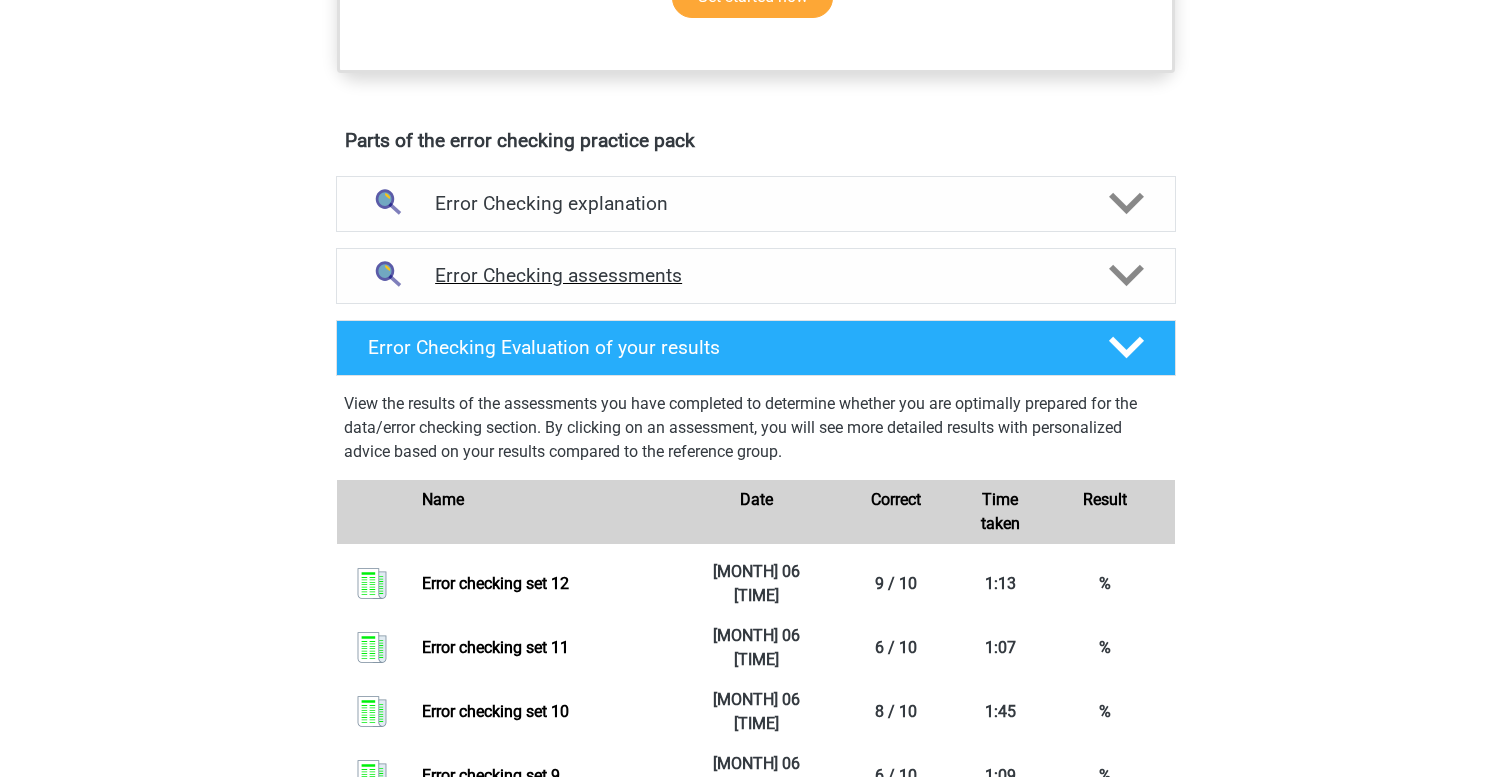 click on "Error Checking assessments" at bounding box center (756, 275) 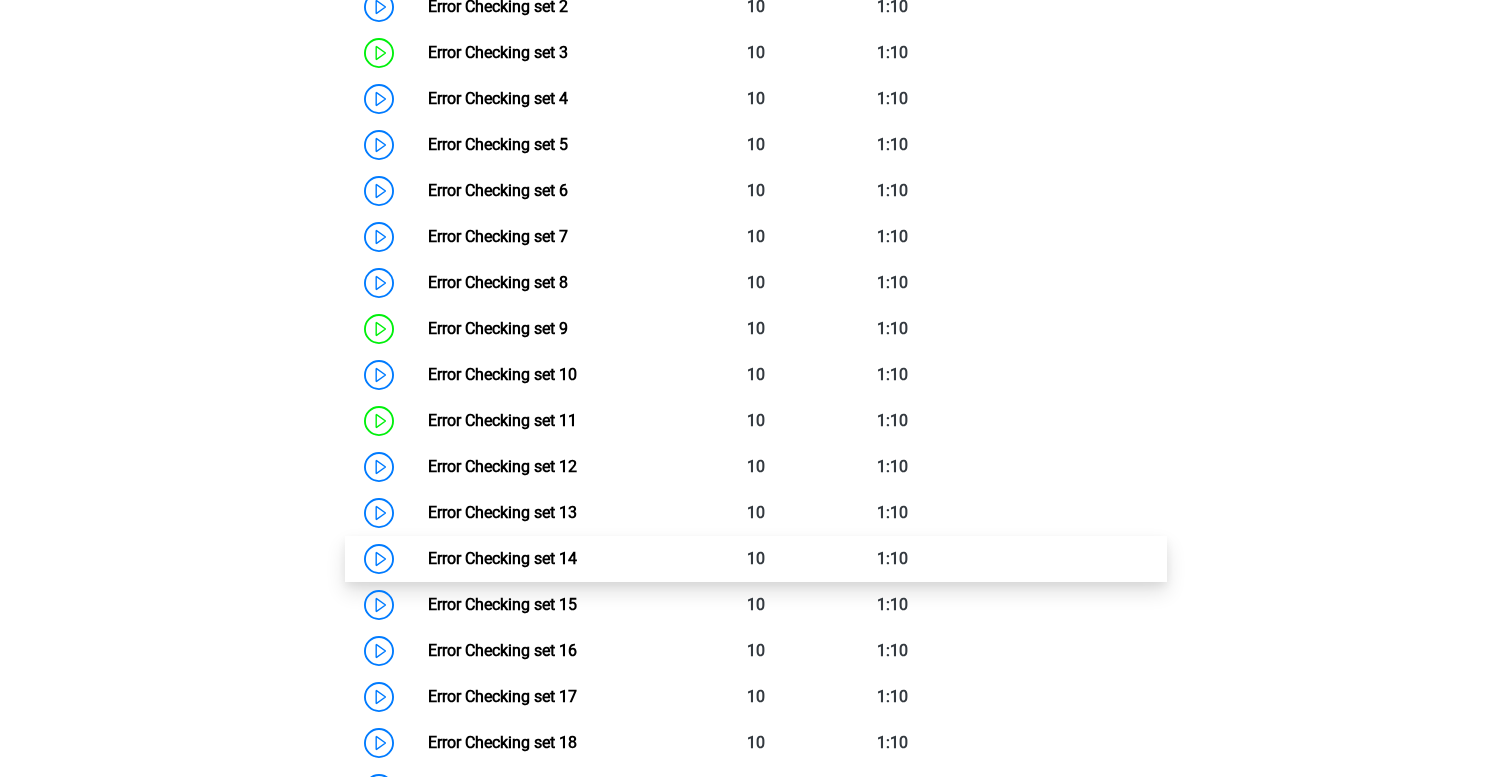 scroll, scrollTop: 1720, scrollLeft: 0, axis: vertical 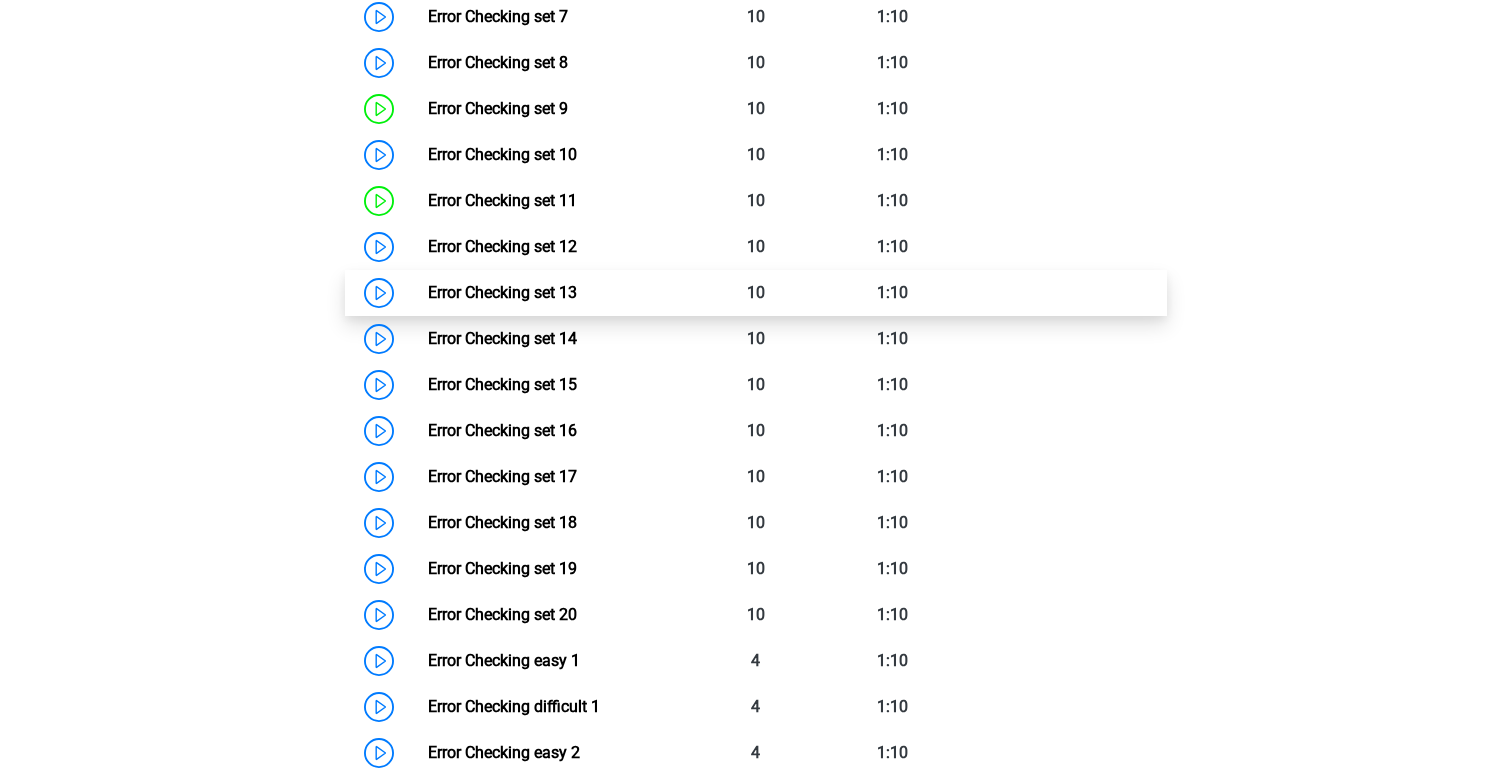 click on "Error Checking
set 13" at bounding box center (502, 292) 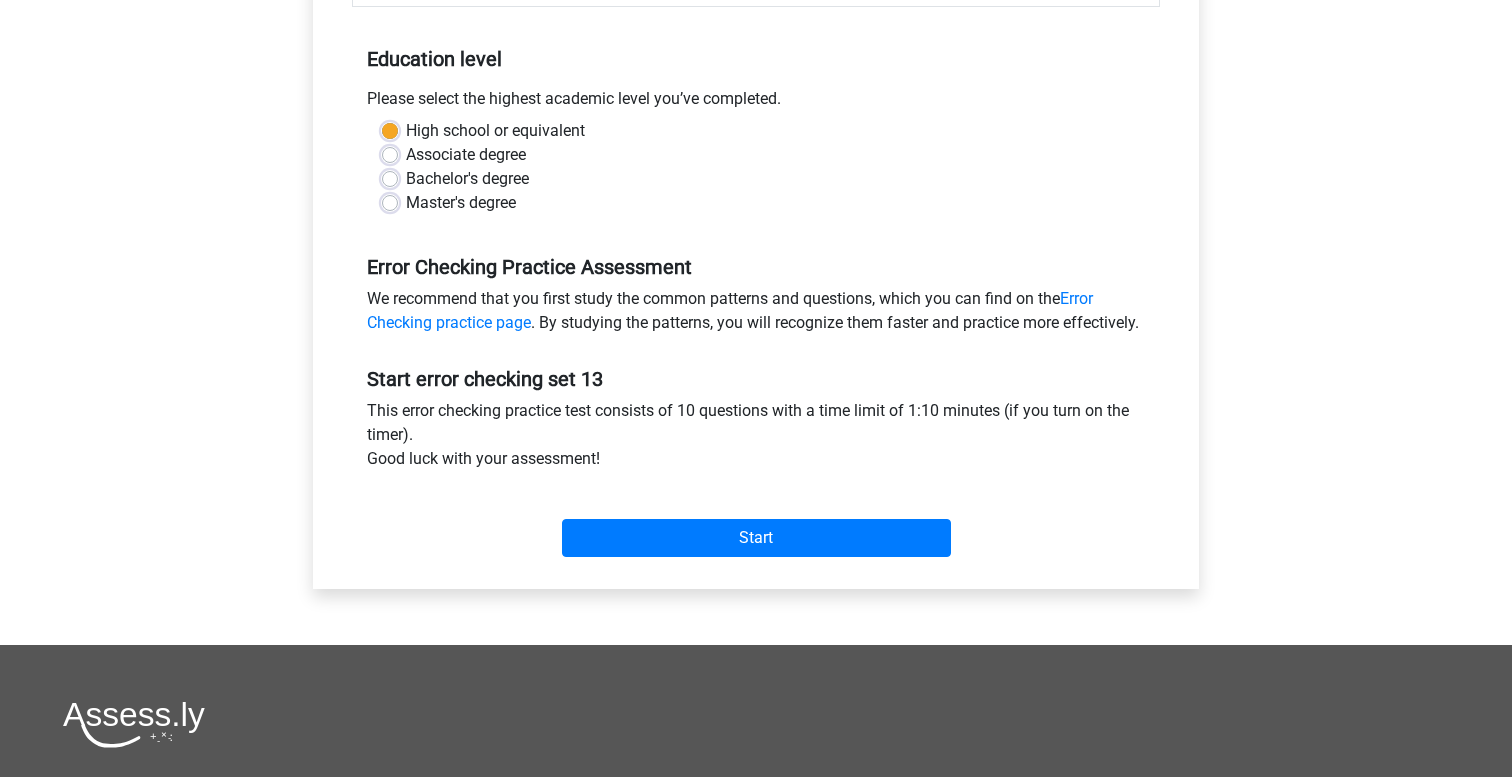 scroll, scrollTop: 472, scrollLeft: 0, axis: vertical 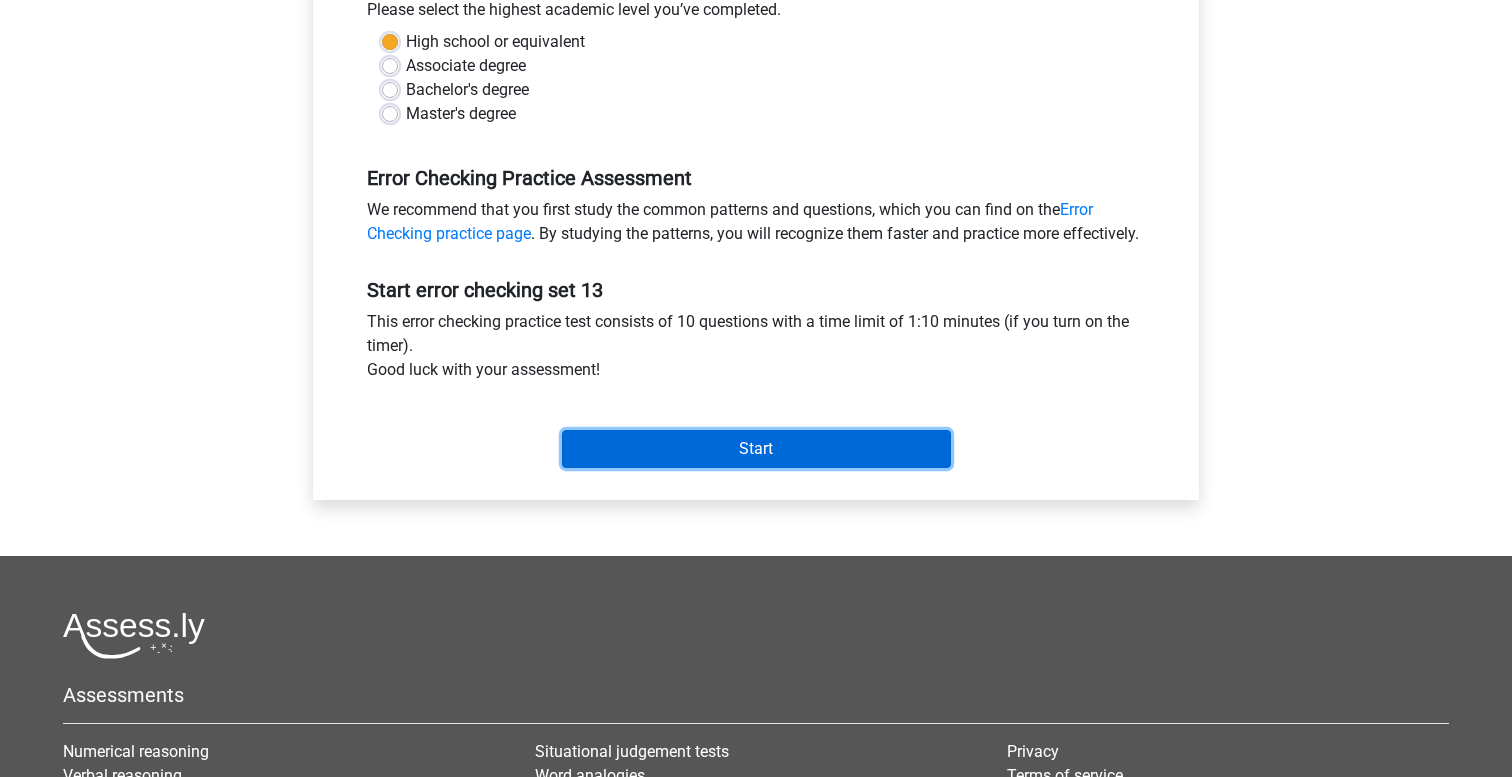 click on "Start" at bounding box center (756, 449) 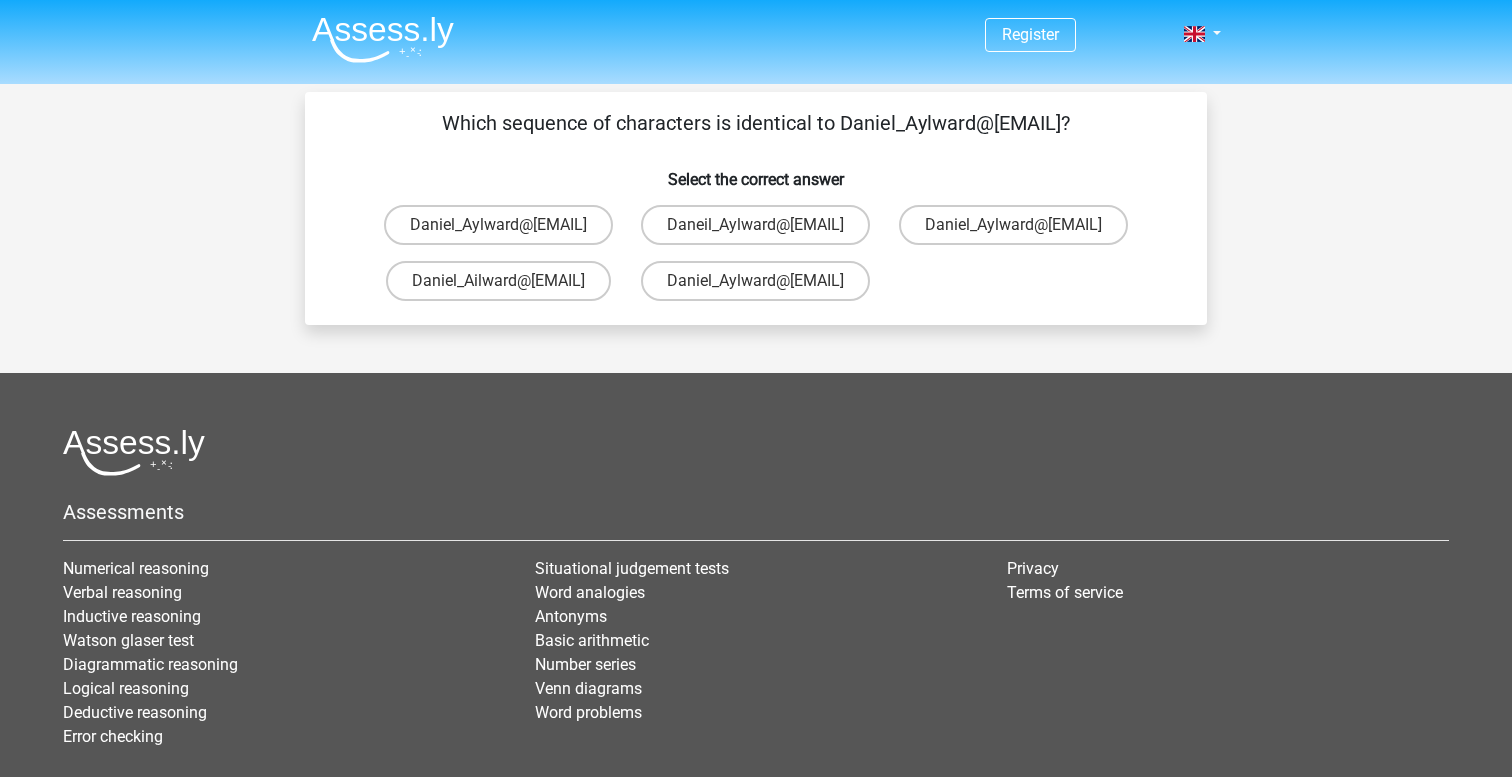 scroll, scrollTop: 0, scrollLeft: 0, axis: both 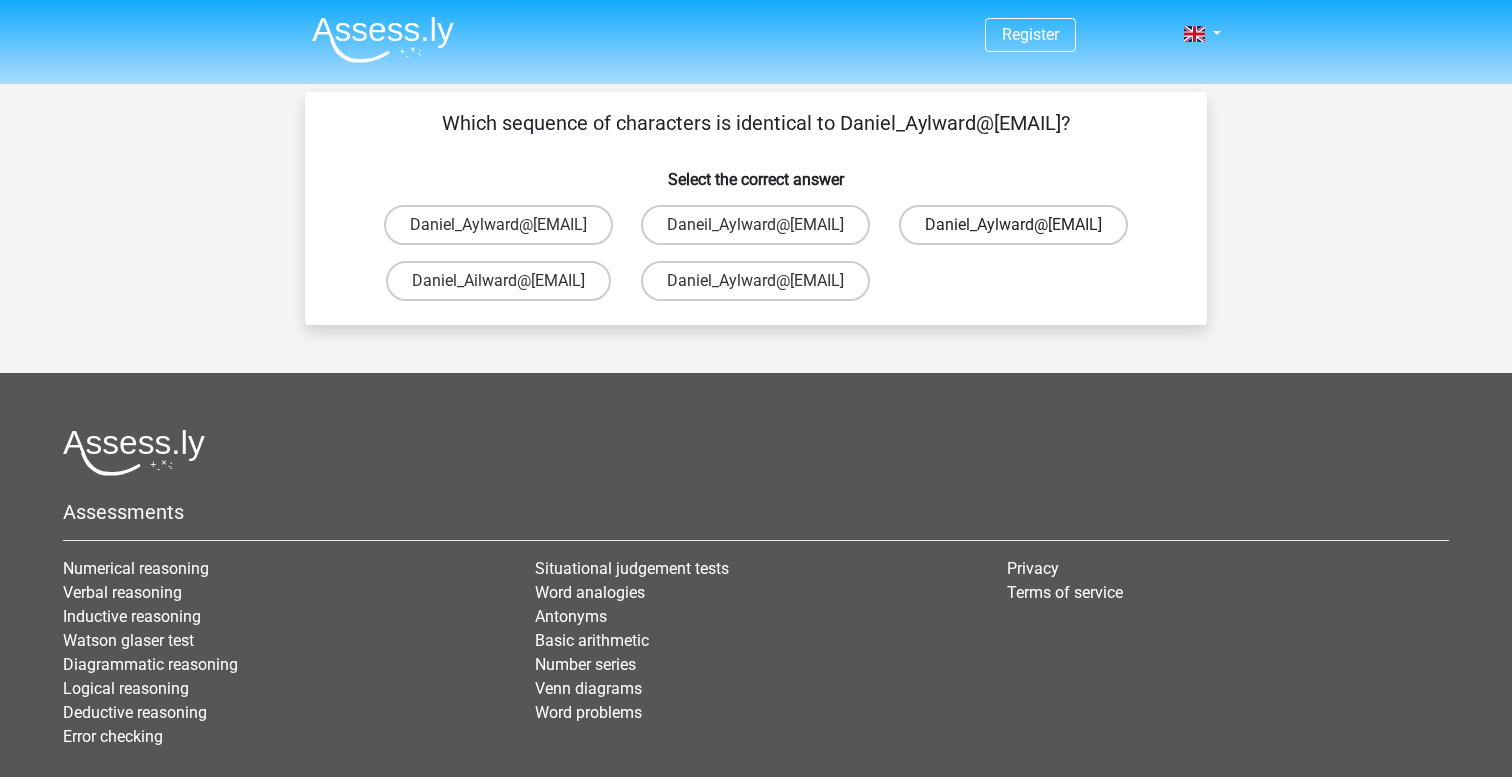 click on "Daniel_Aylward@hotmails.com.co" at bounding box center [1013, 225] 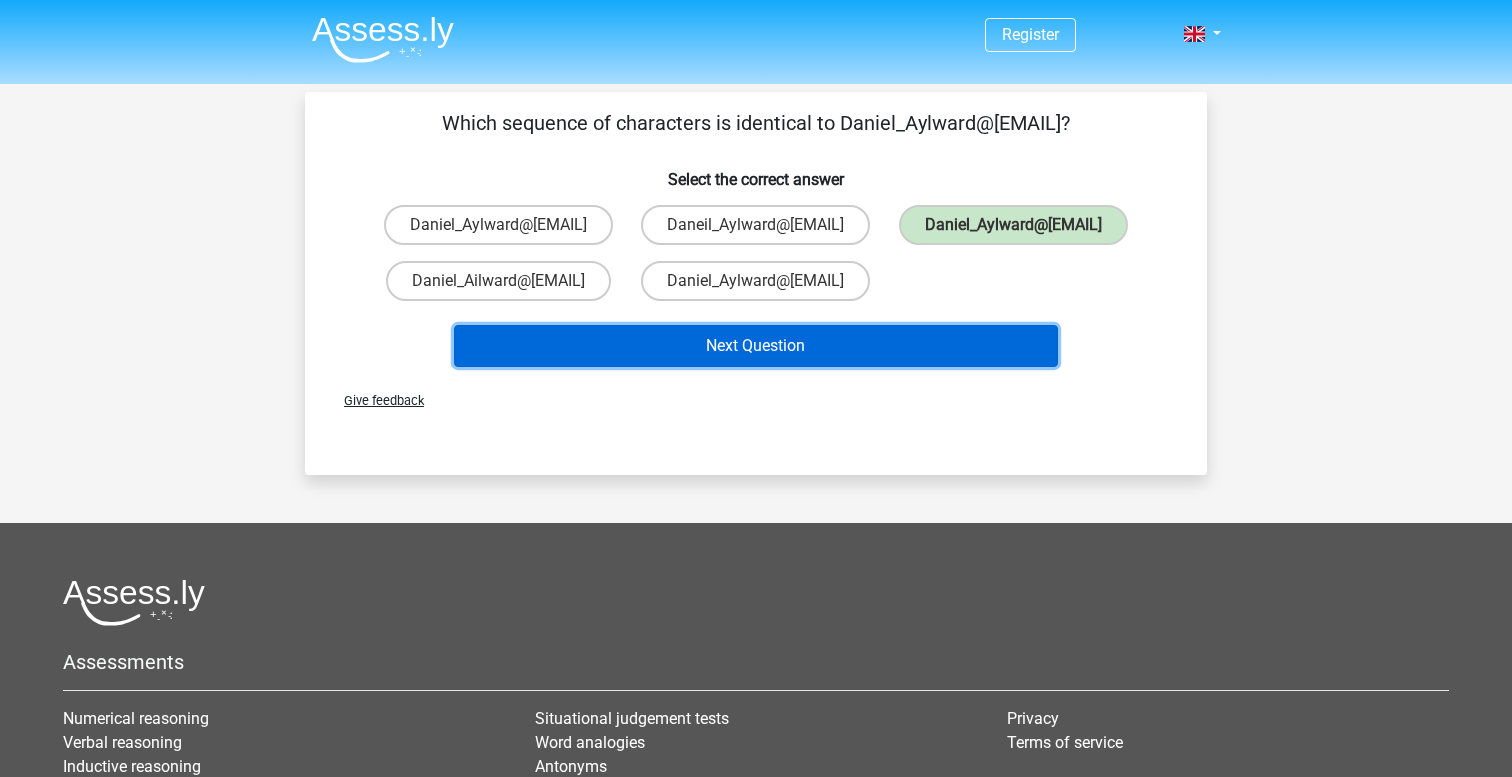 click on "Next Question" at bounding box center (756, 346) 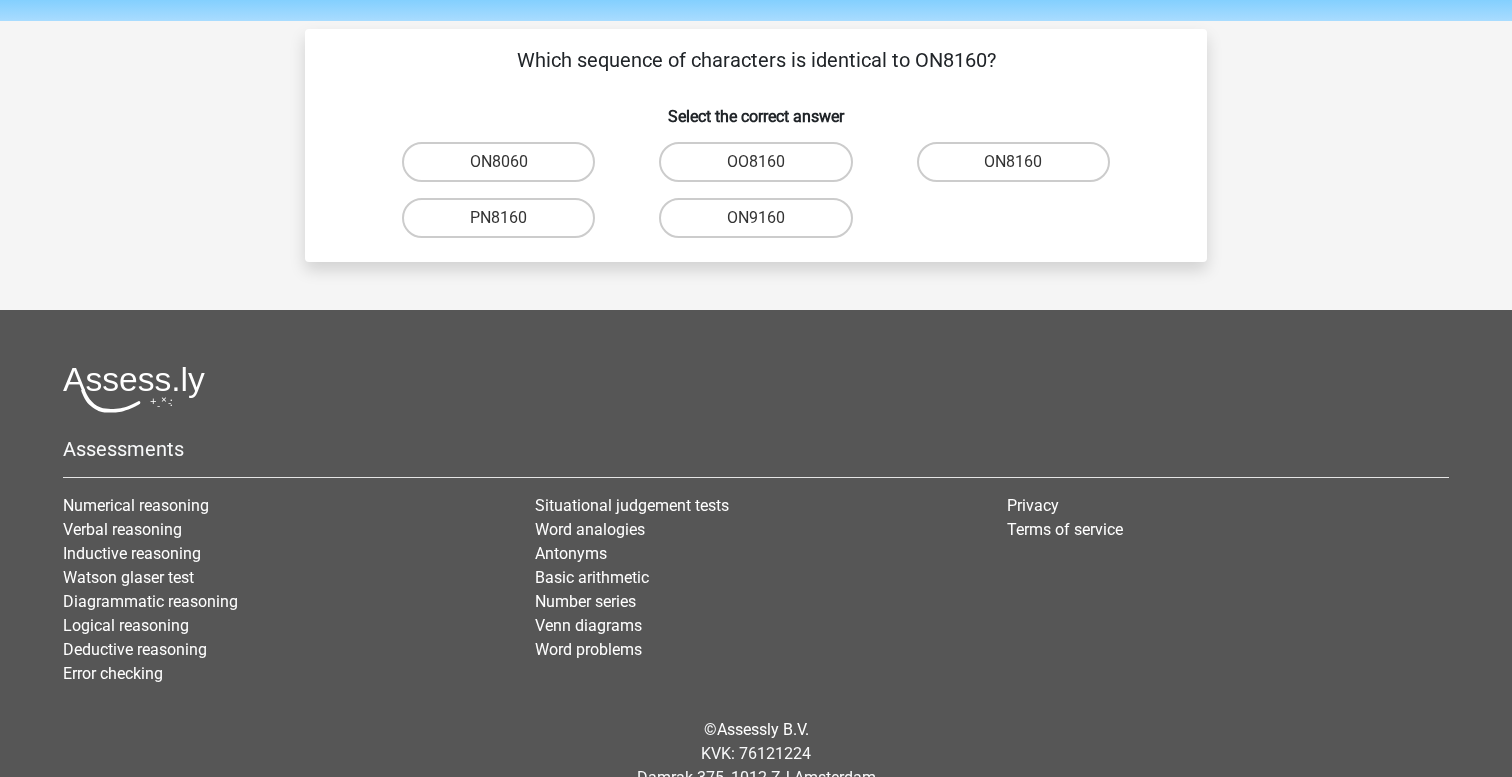 scroll, scrollTop: 60, scrollLeft: 0, axis: vertical 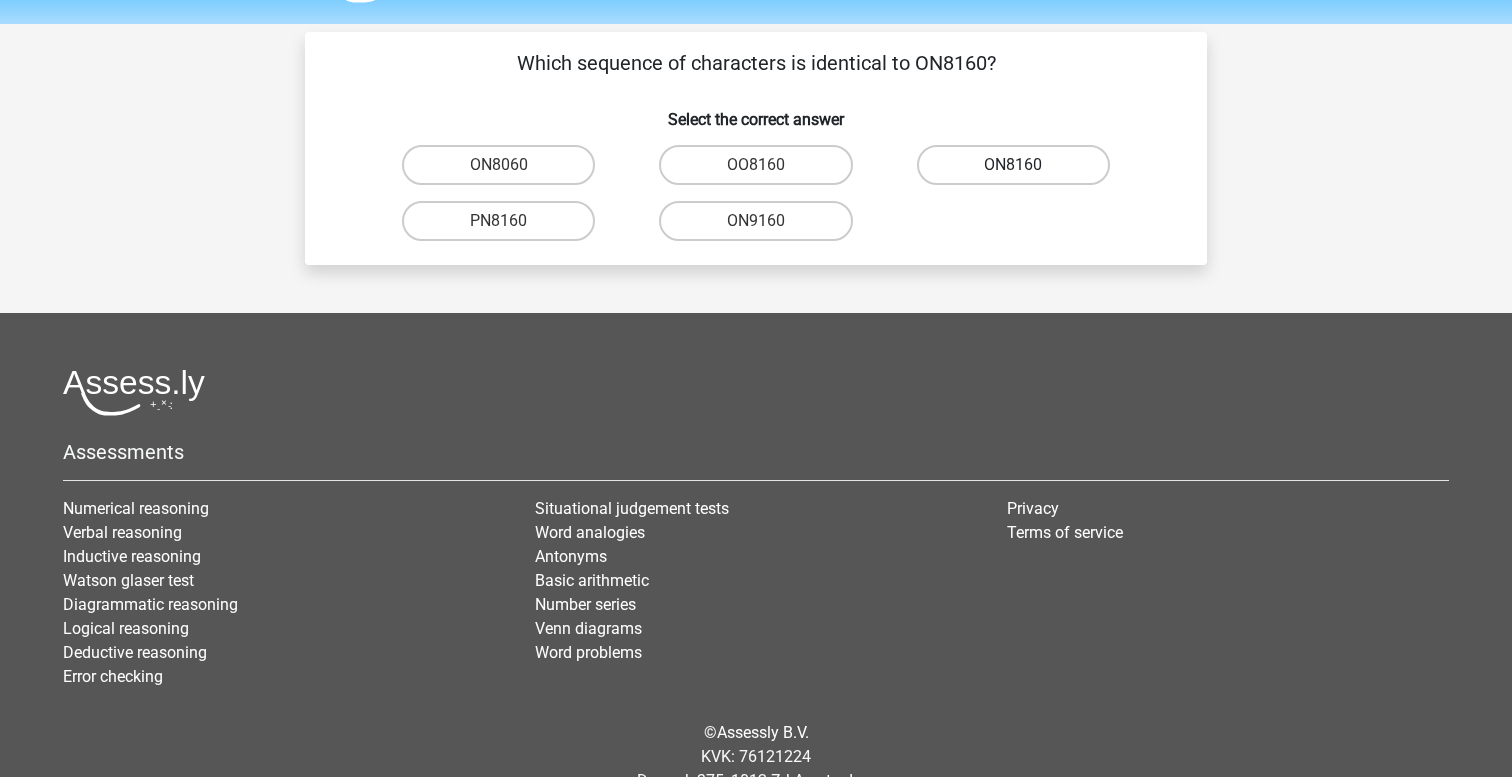 click on "ON8160" at bounding box center (1013, 165) 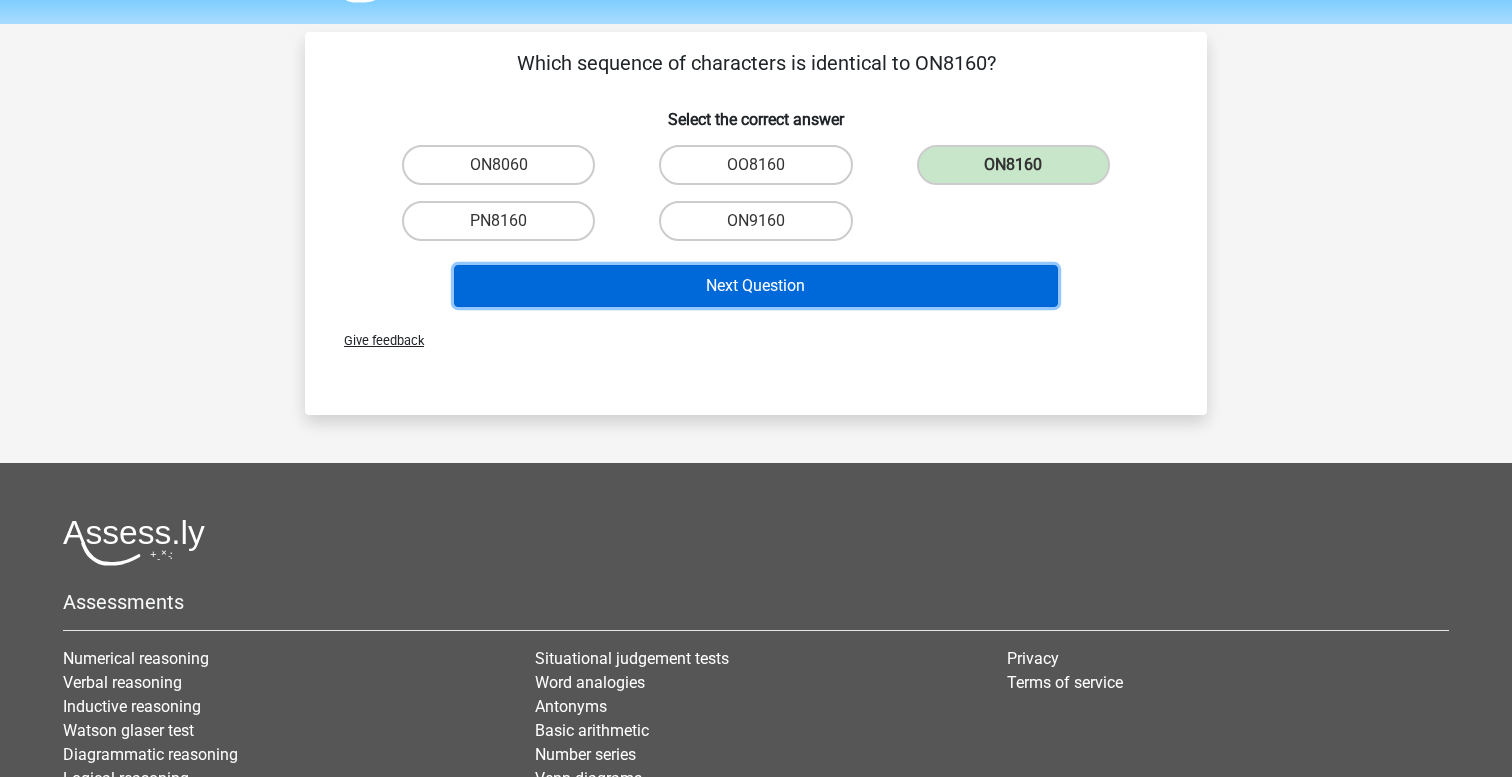 click on "Next Question" at bounding box center [756, 286] 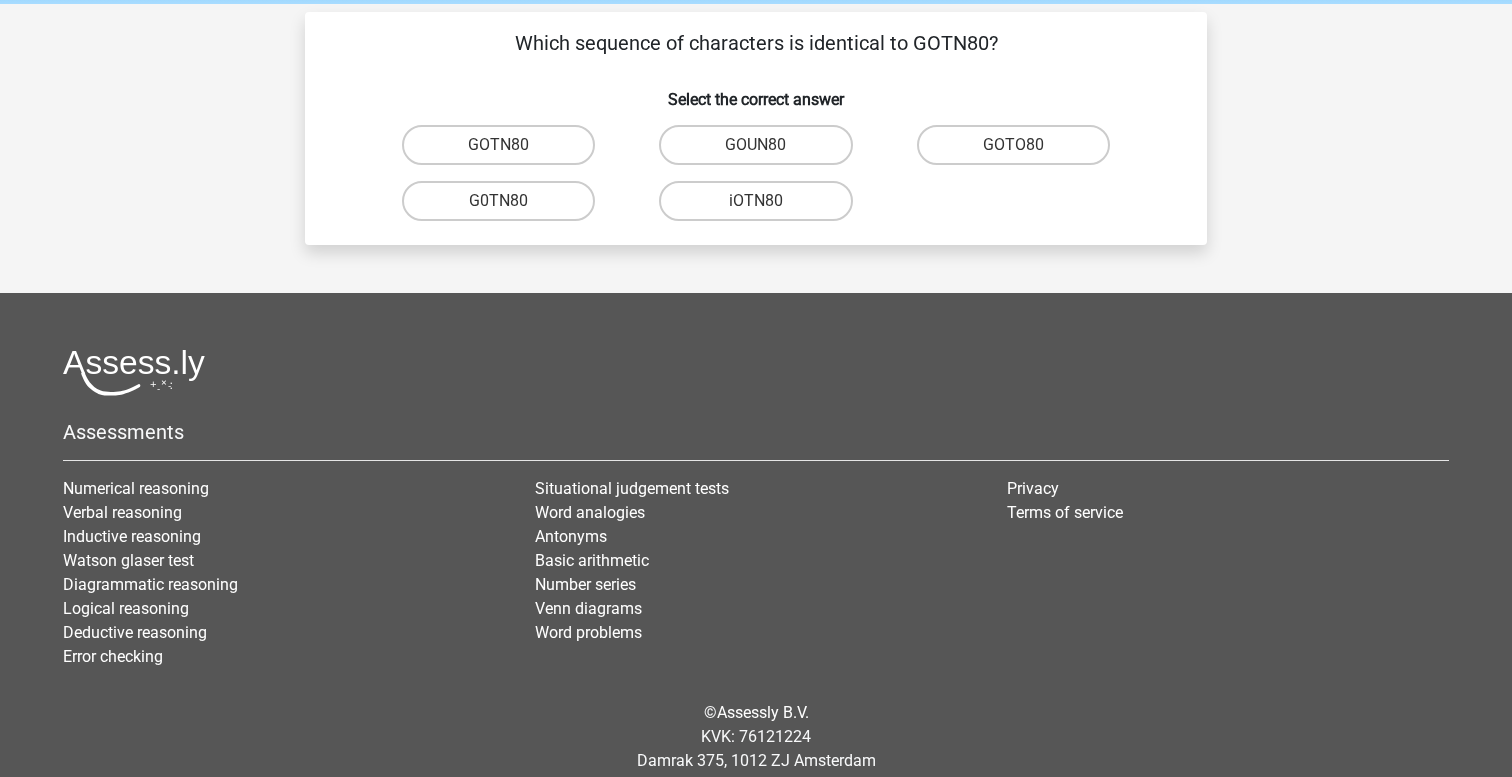 scroll, scrollTop: 63, scrollLeft: 0, axis: vertical 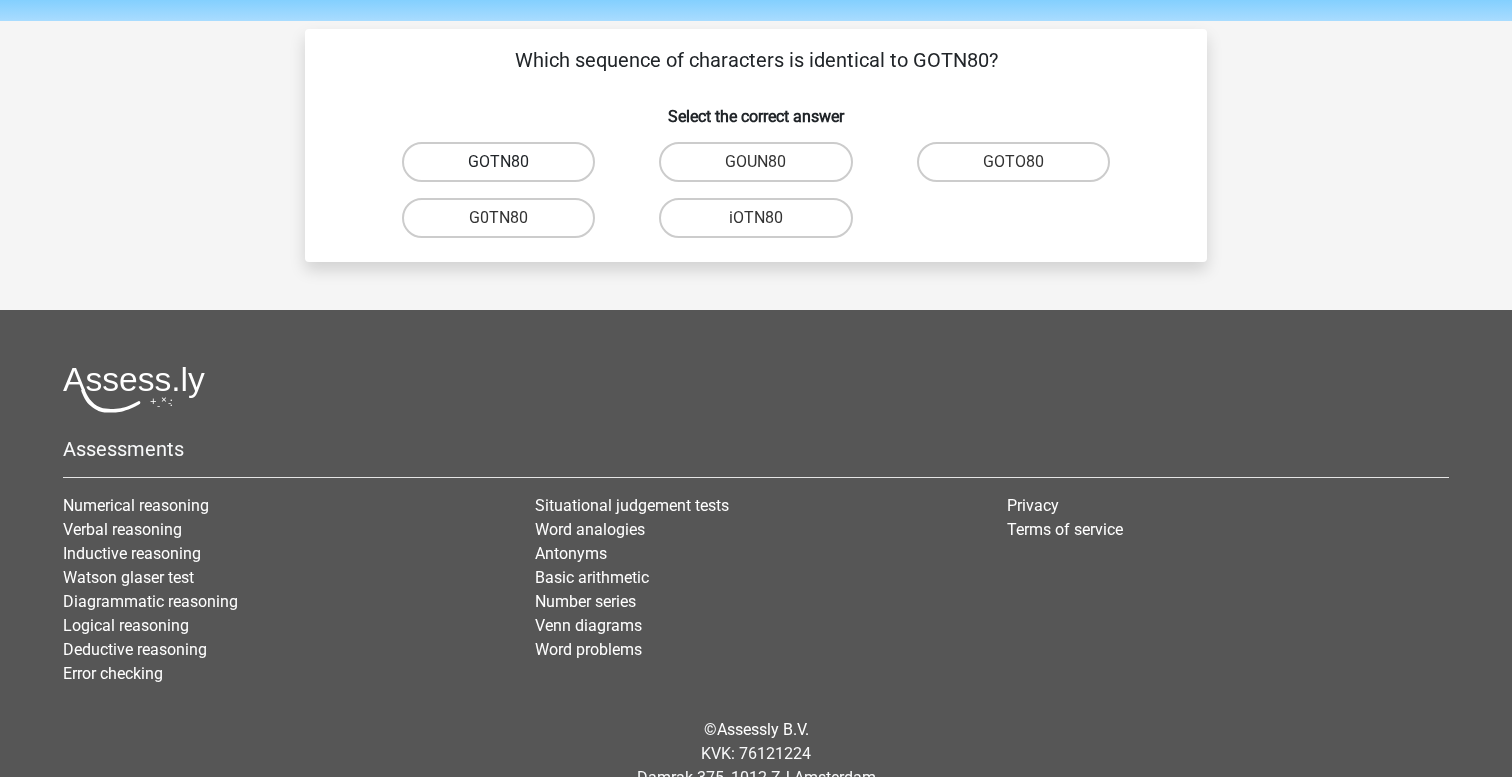click on "GOTN80" at bounding box center [498, 162] 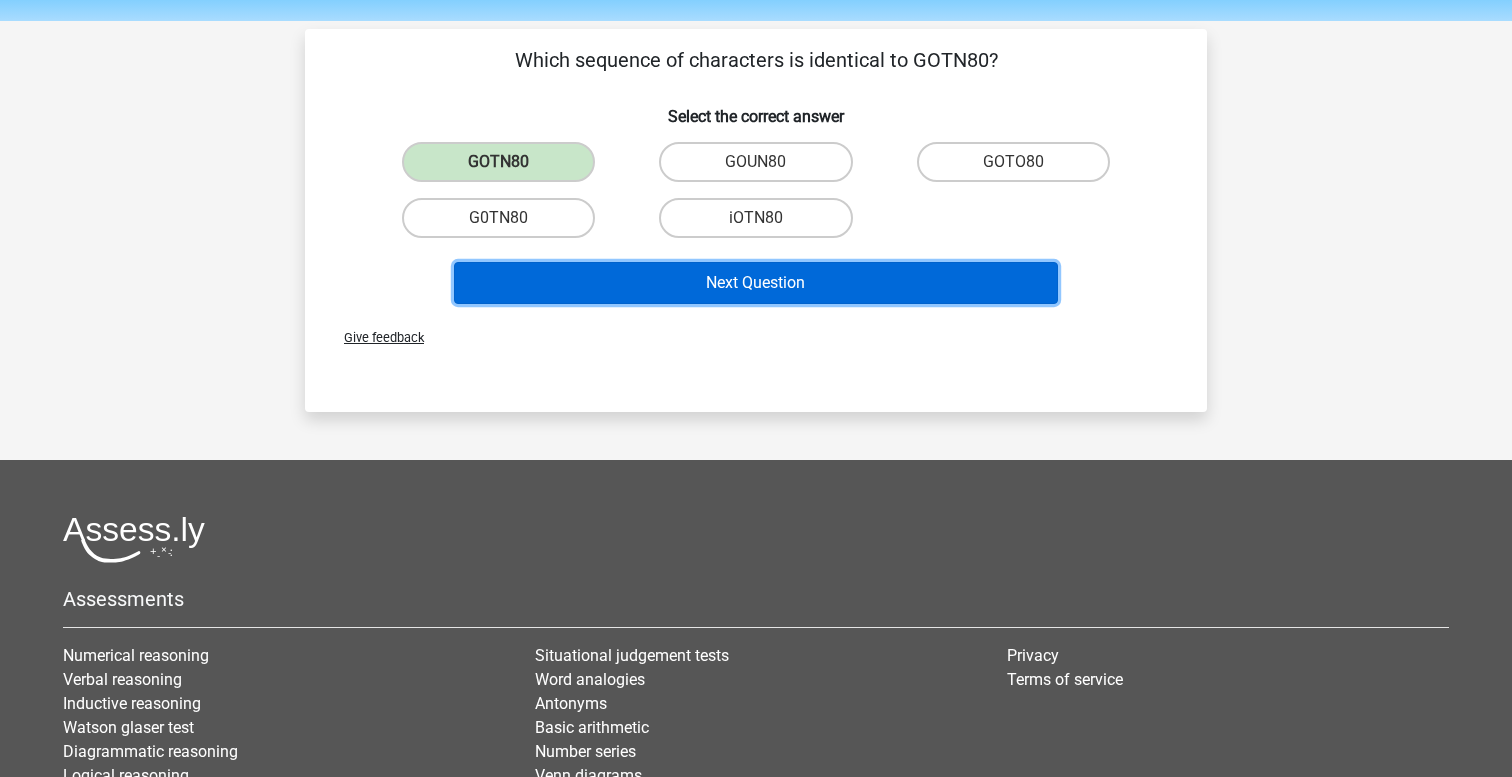 click on "Next Question" at bounding box center [756, 283] 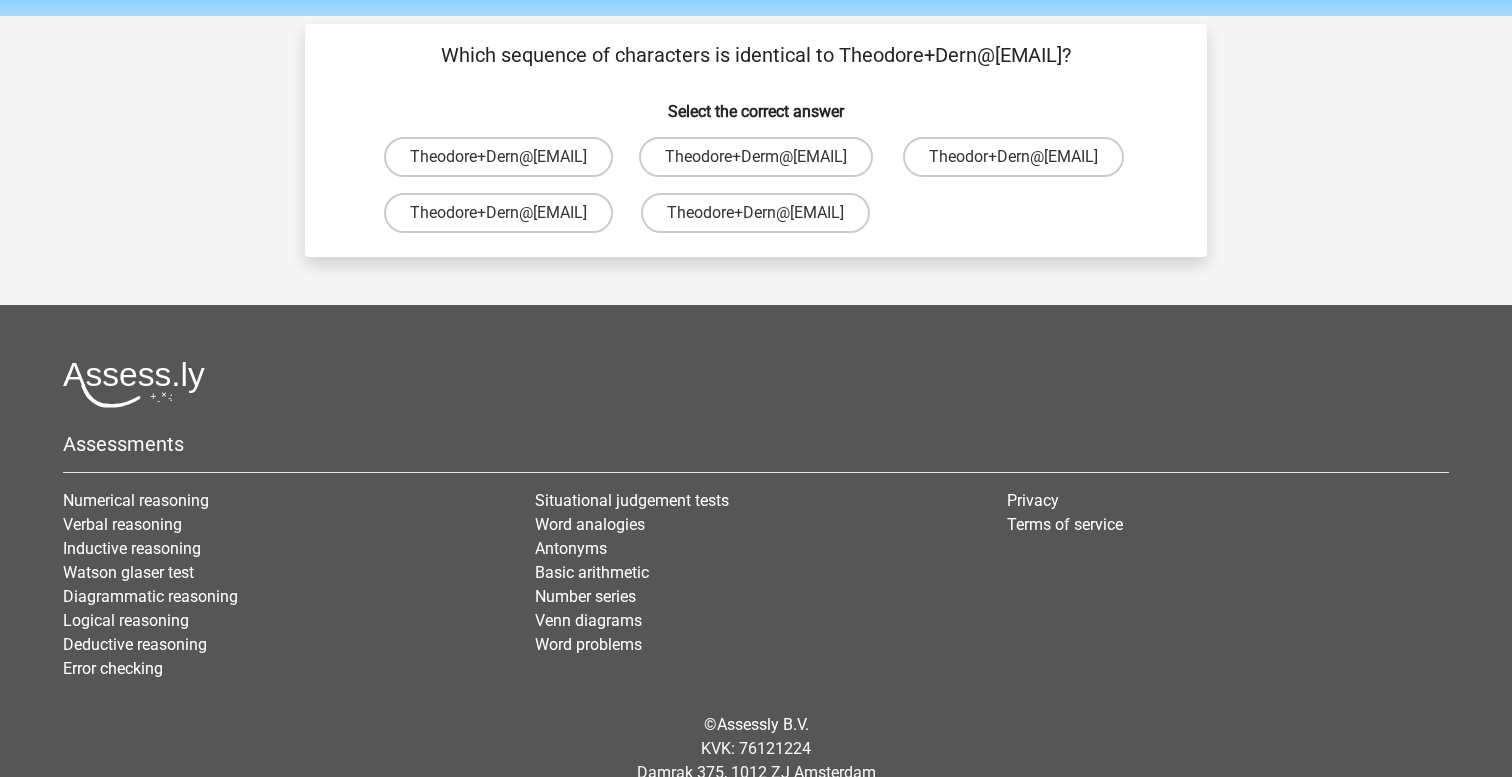 scroll, scrollTop: 56, scrollLeft: 0, axis: vertical 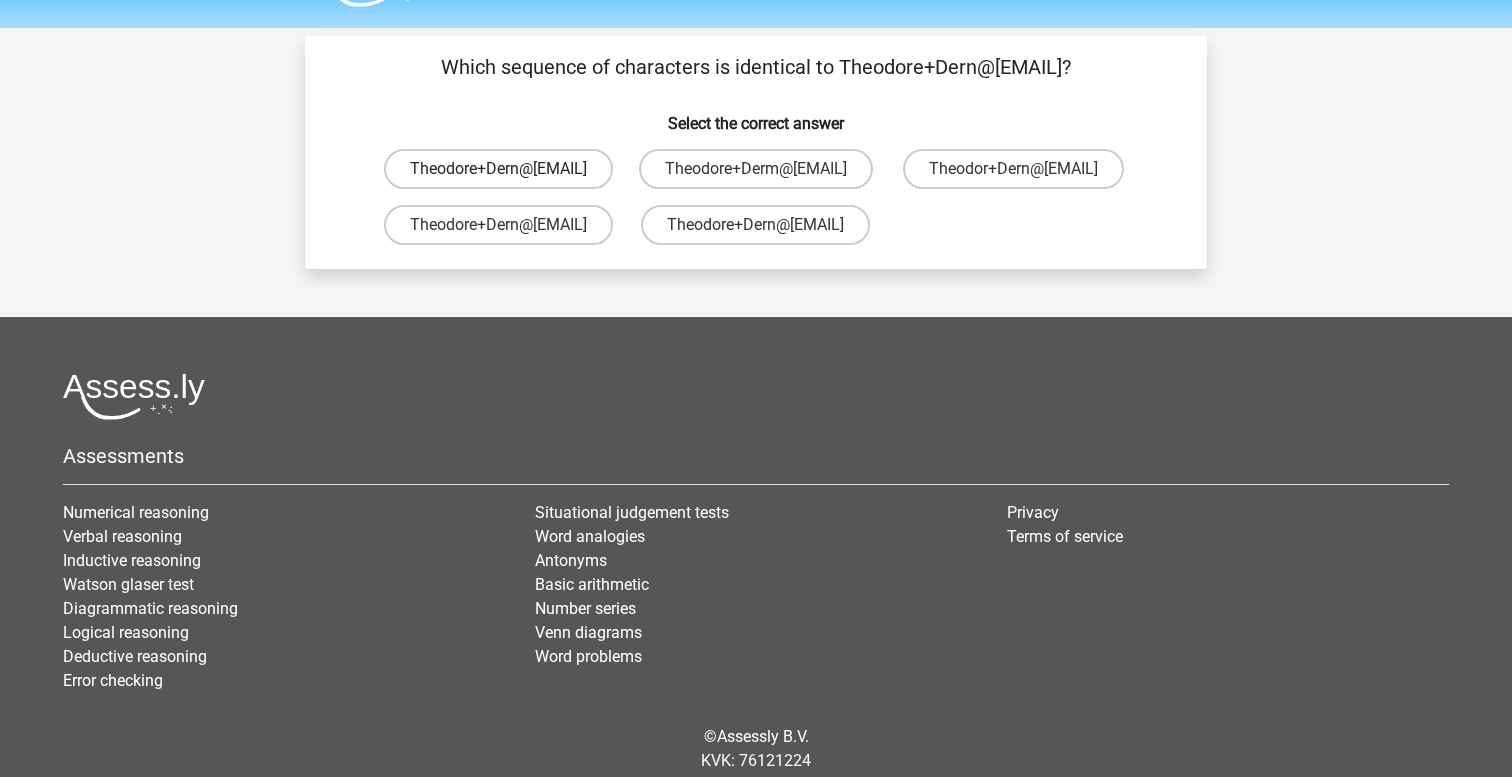 click on "Theodore+Dern@g_mail.gl" at bounding box center [498, 169] 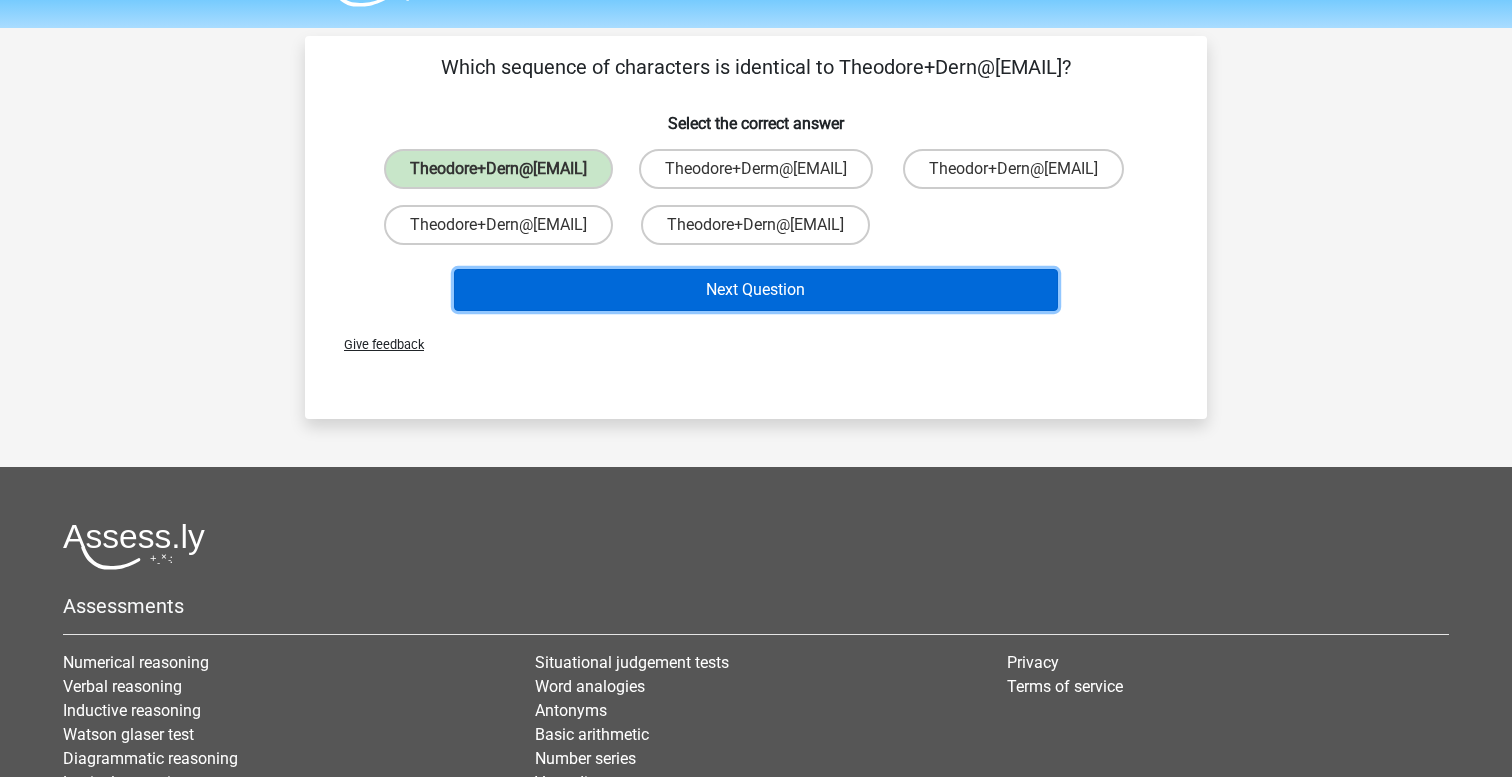 click on "Next Question" at bounding box center (756, 290) 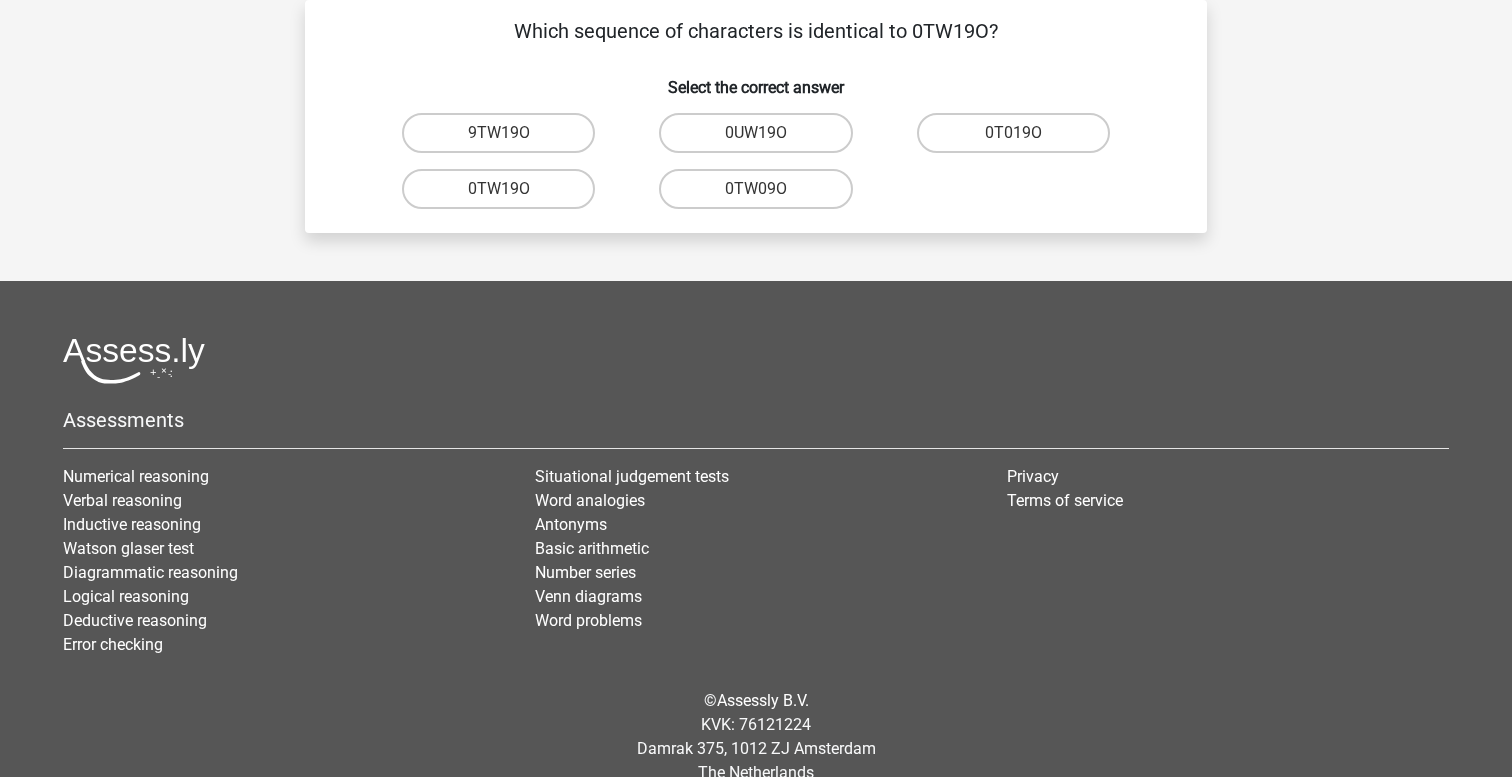 scroll, scrollTop: 59, scrollLeft: 0, axis: vertical 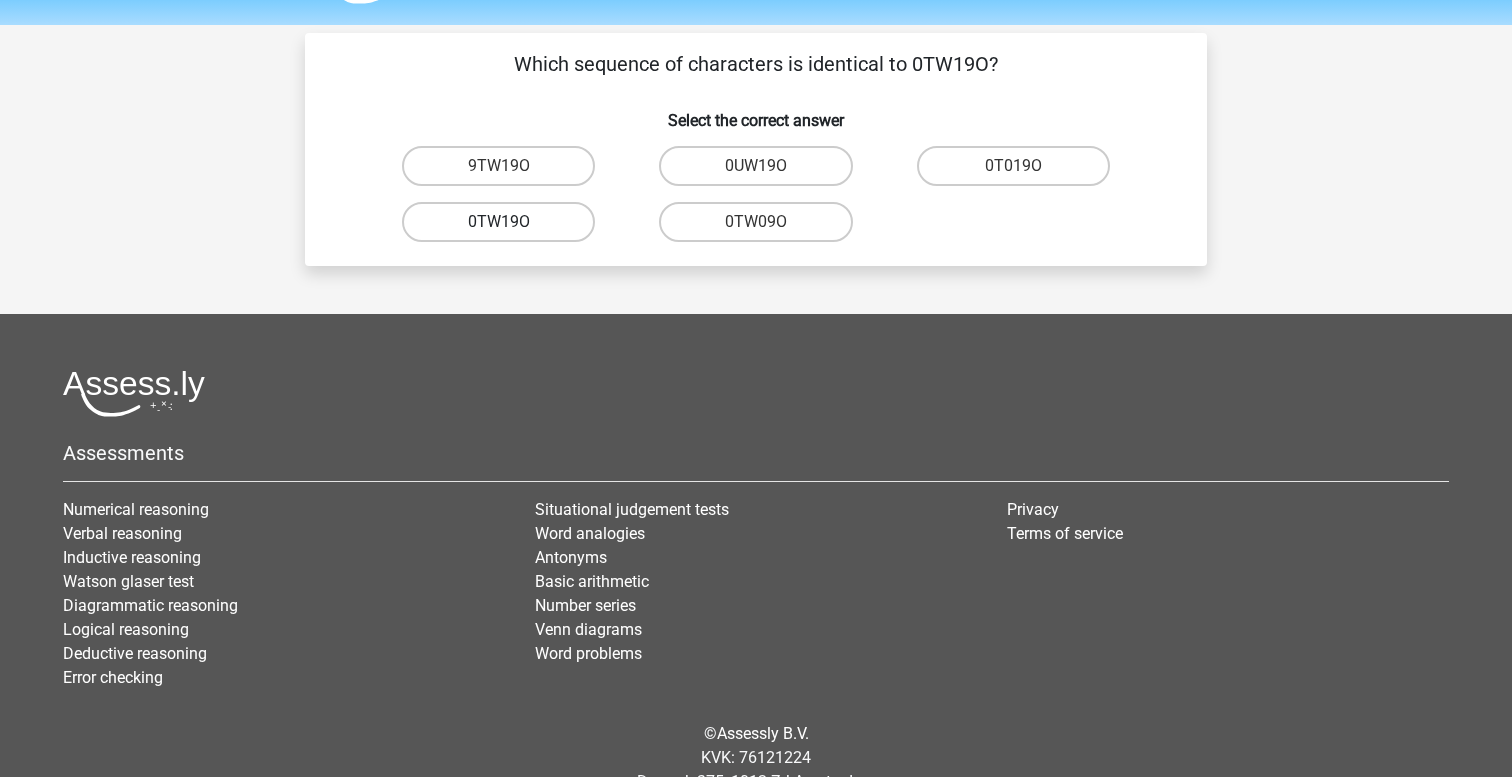 click on "0TW19O" at bounding box center [498, 222] 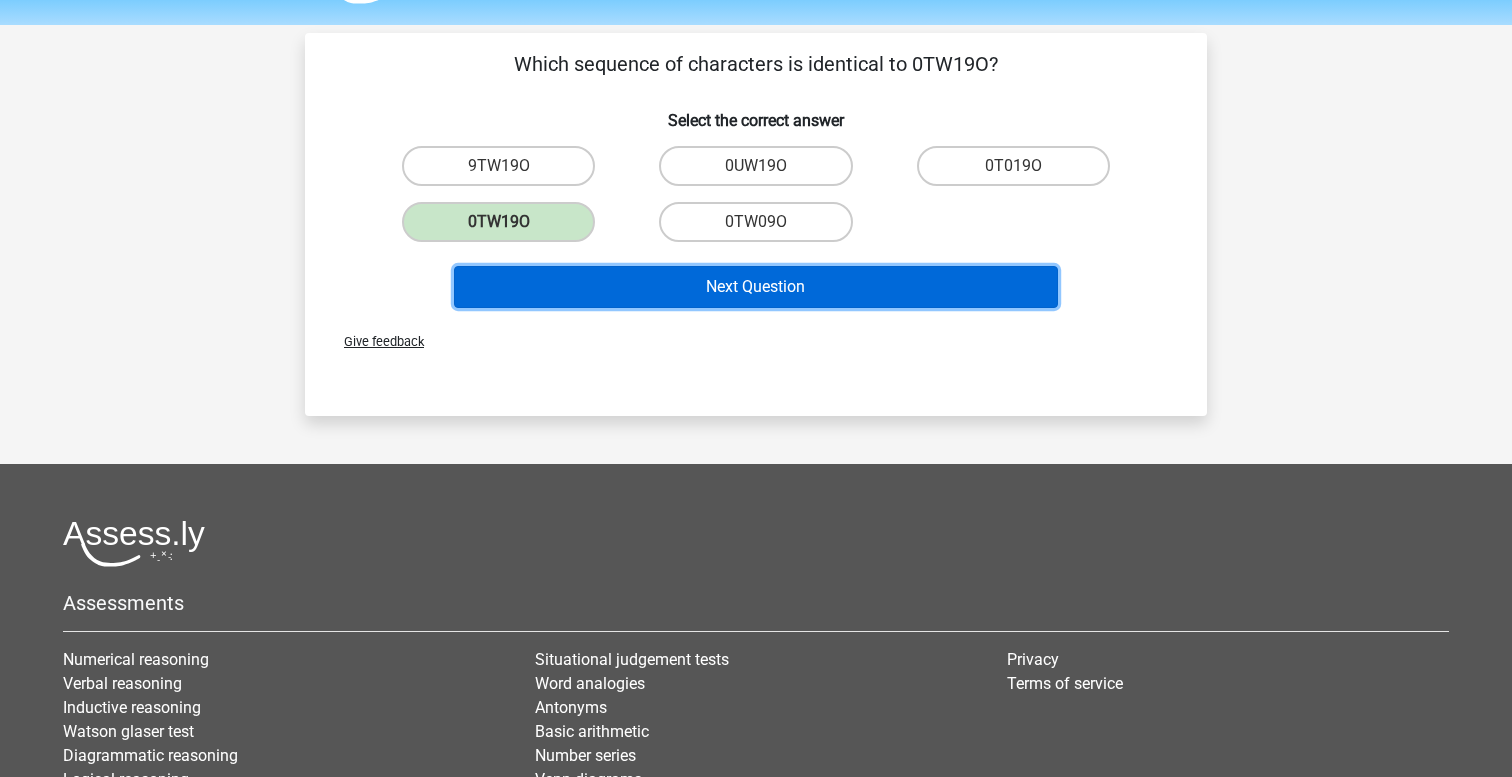 click on "Next Question" at bounding box center (756, 287) 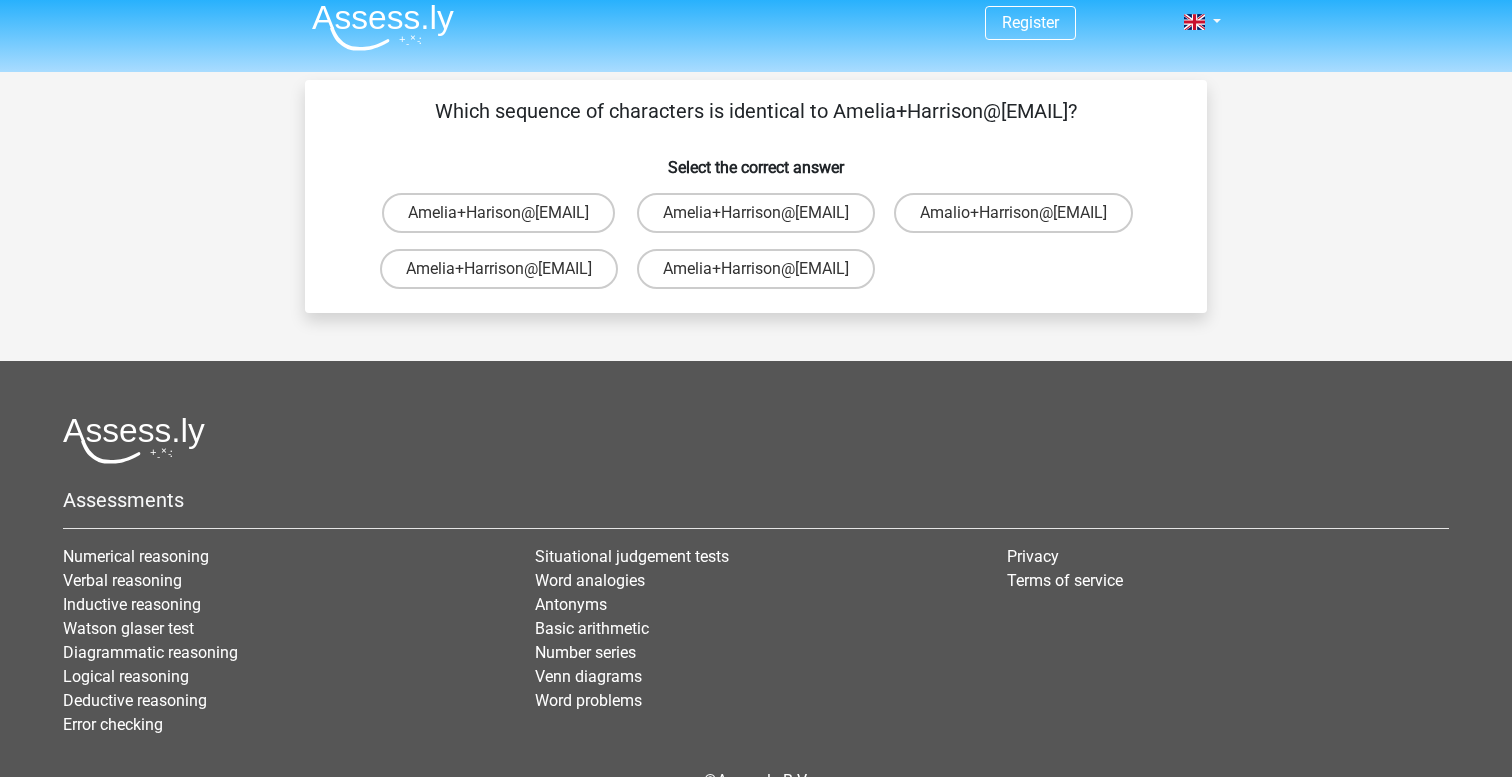 scroll, scrollTop: 0, scrollLeft: 0, axis: both 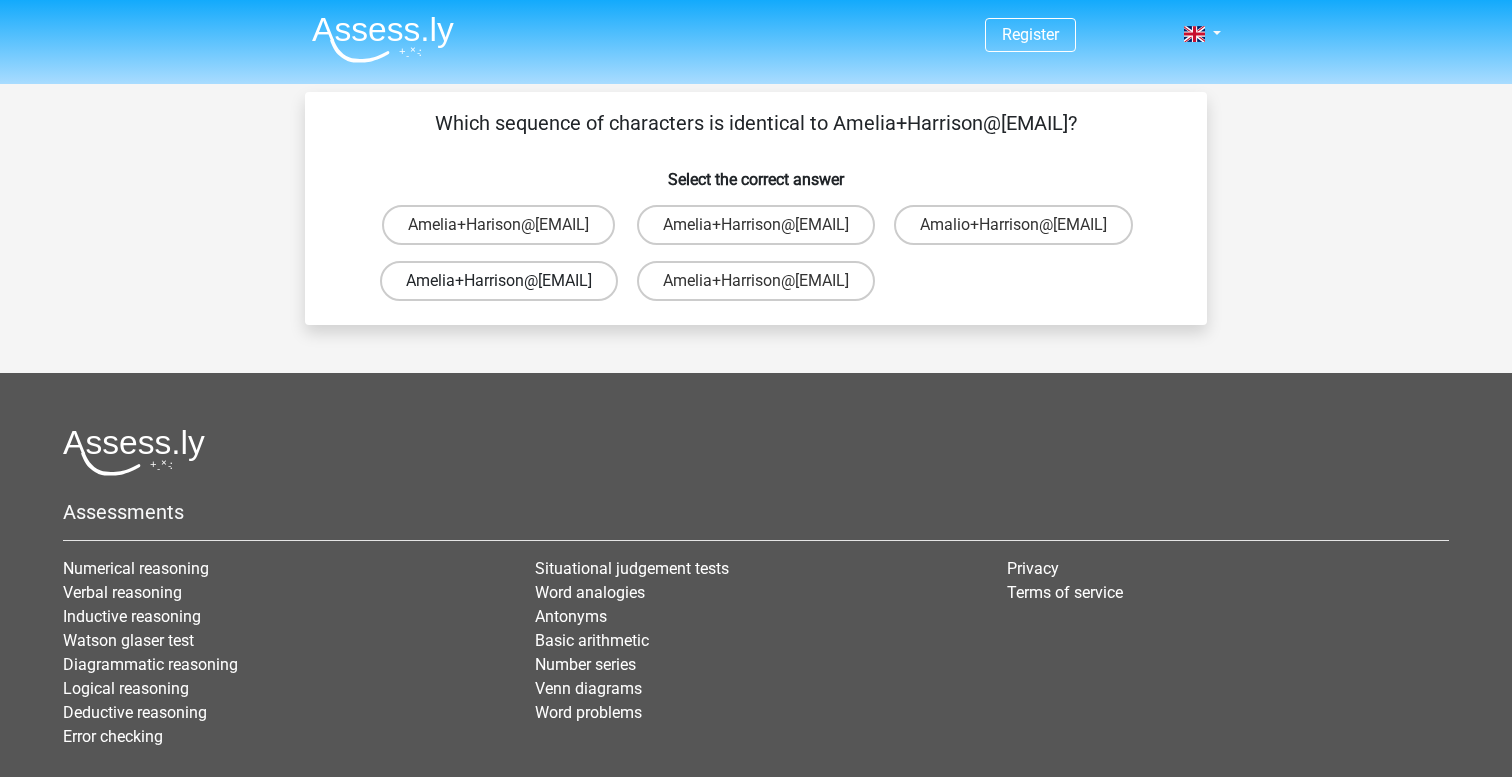 click on "Amelia+Harrison@hotmail.uk.com" at bounding box center [499, 281] 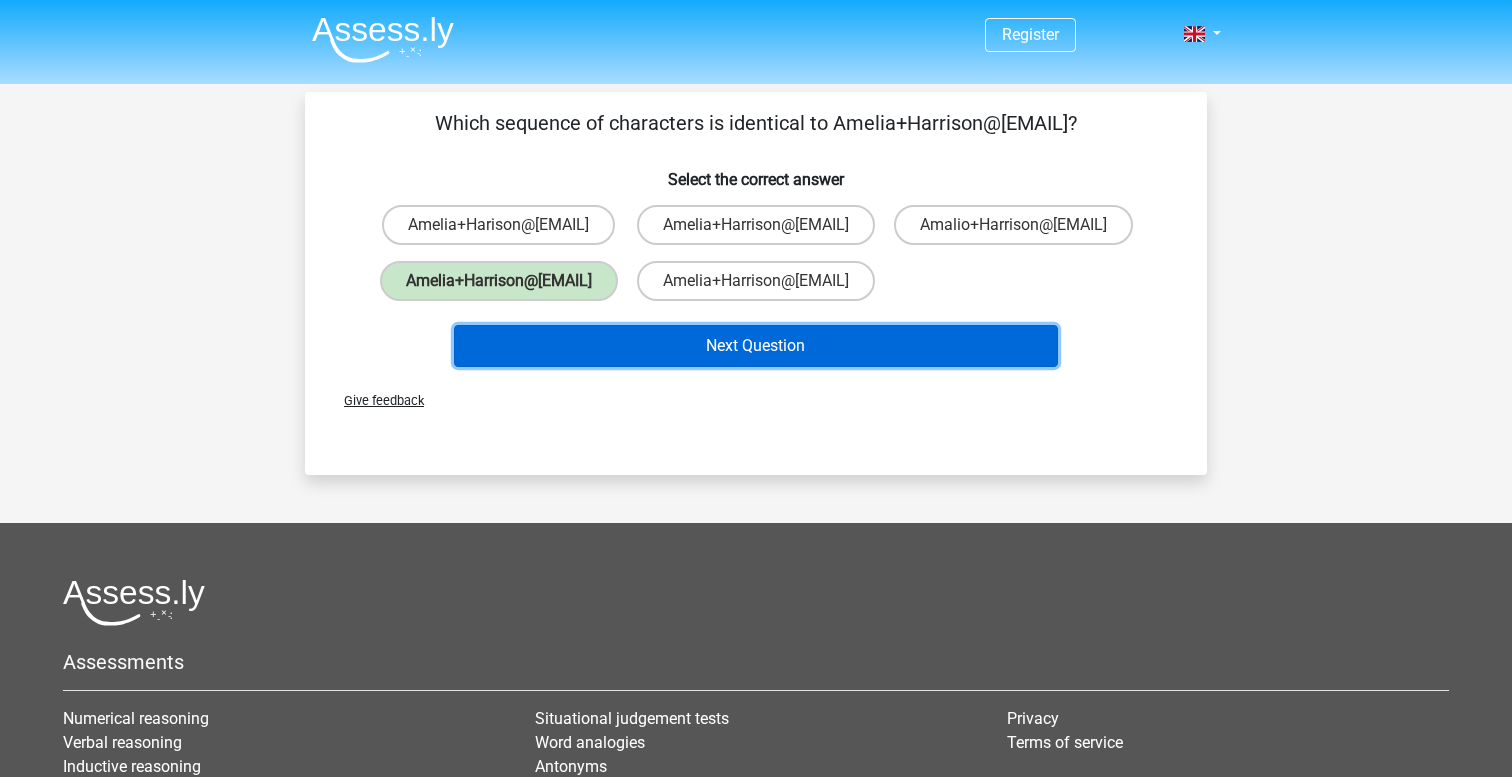 click on "Next Question" at bounding box center [756, 346] 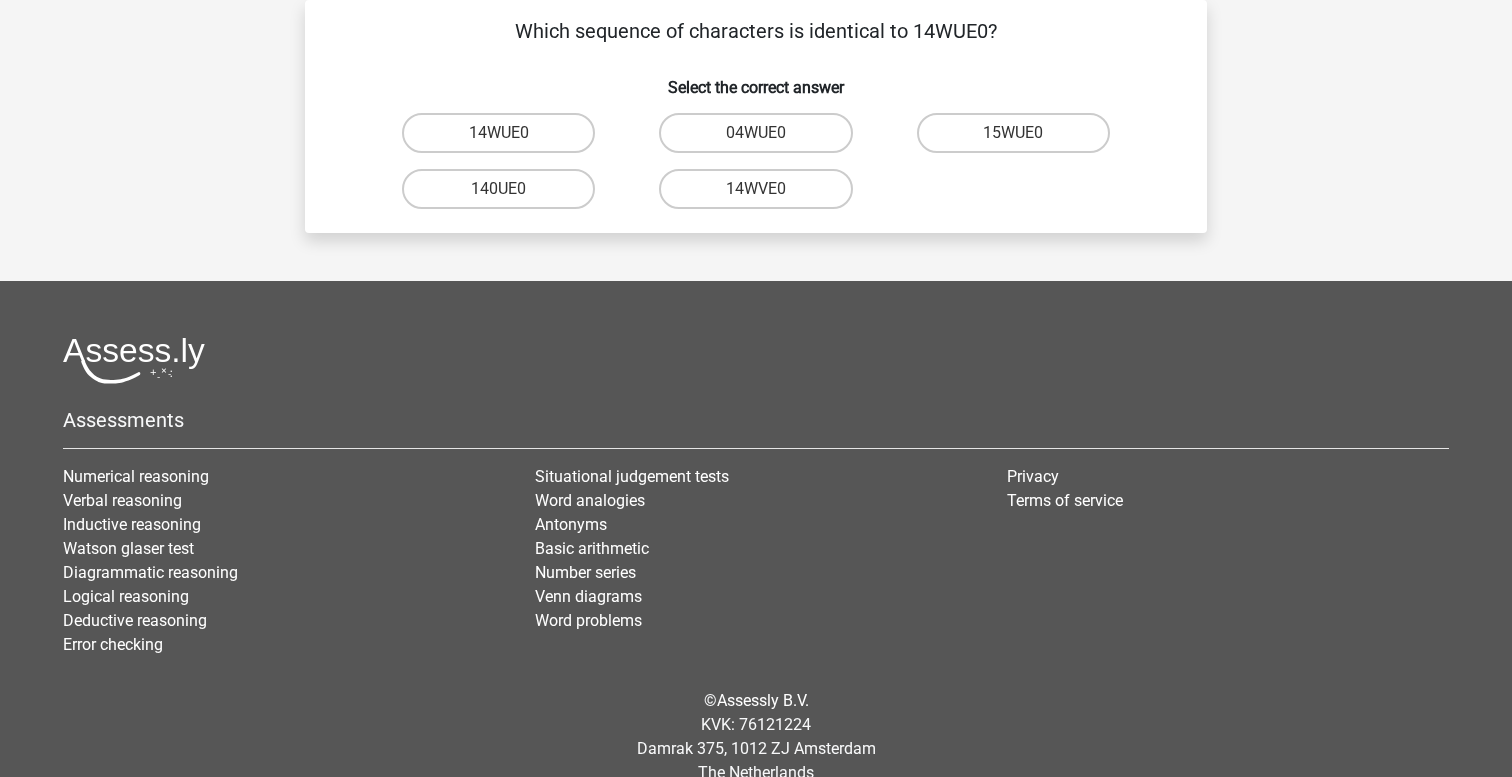 scroll, scrollTop: 74, scrollLeft: 0, axis: vertical 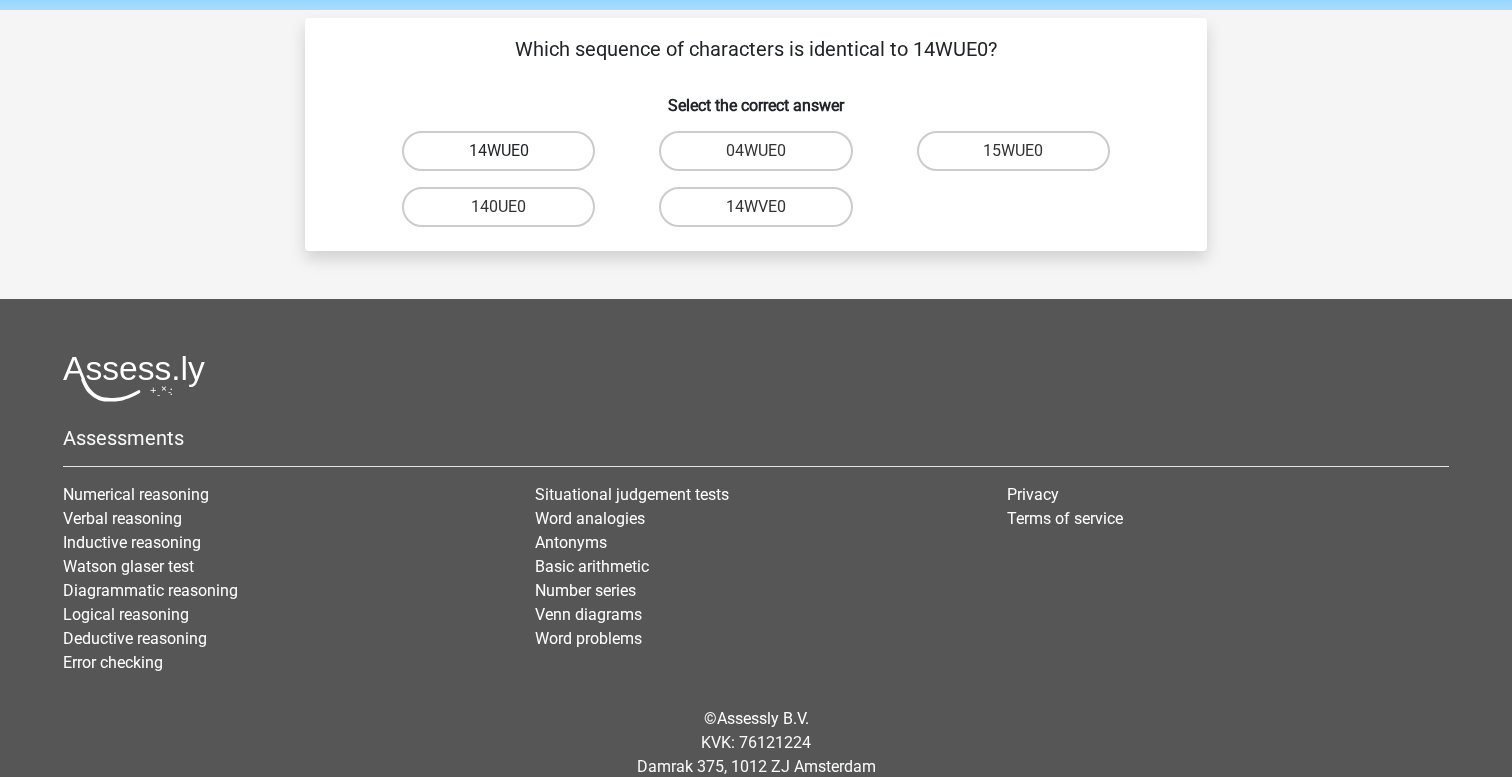 click on "14WUE0" at bounding box center (498, 151) 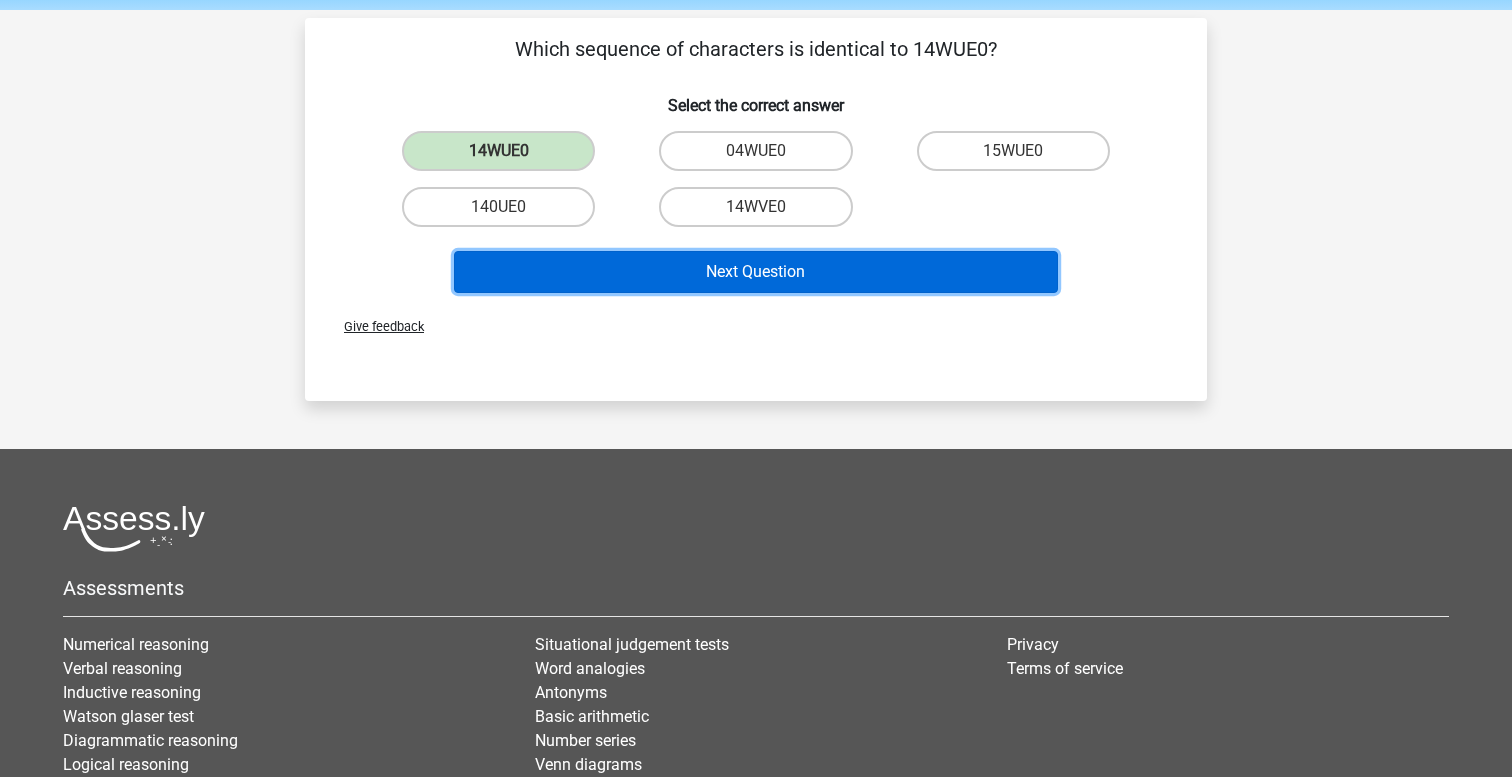 click on "Next Question" at bounding box center (756, 272) 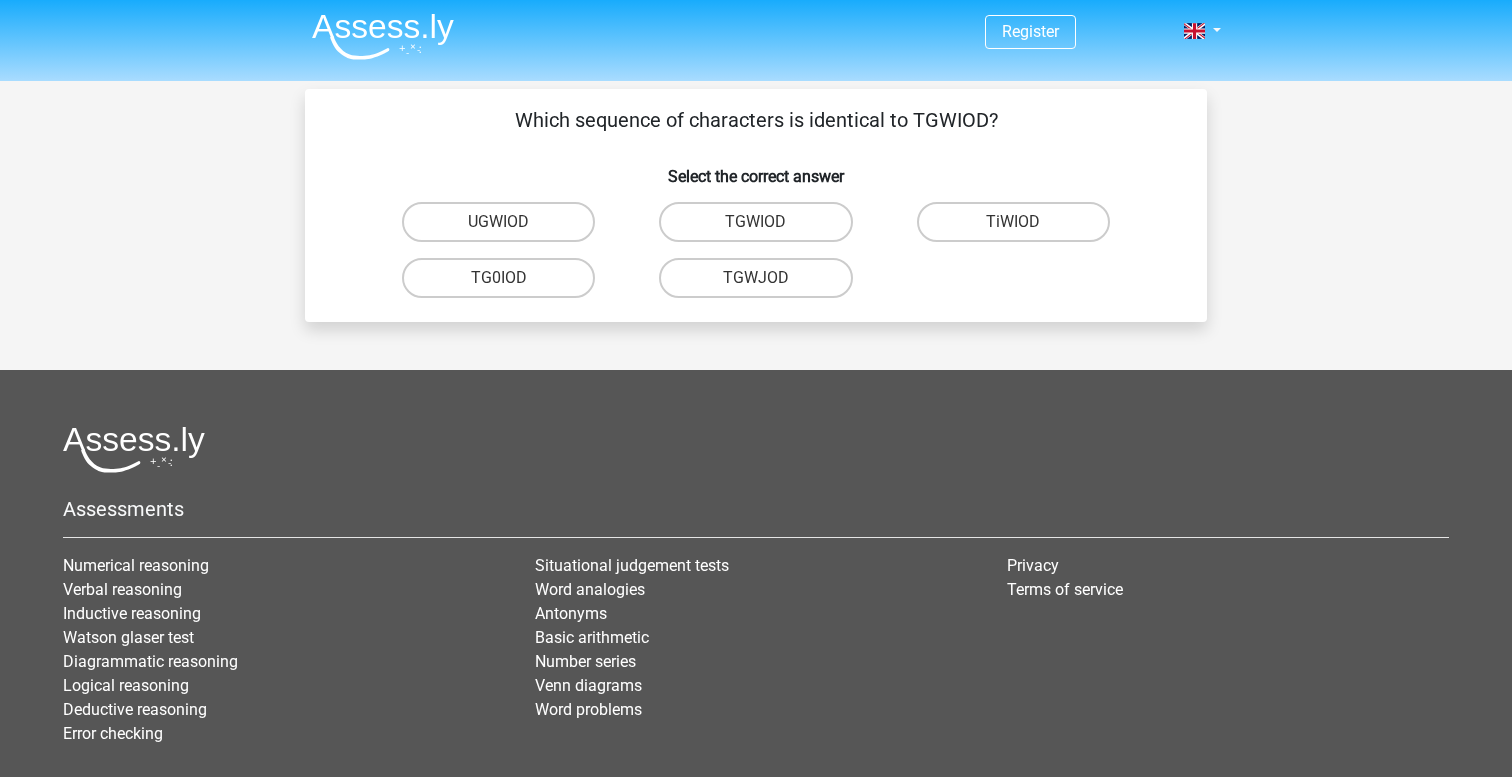 scroll, scrollTop: 0, scrollLeft: 0, axis: both 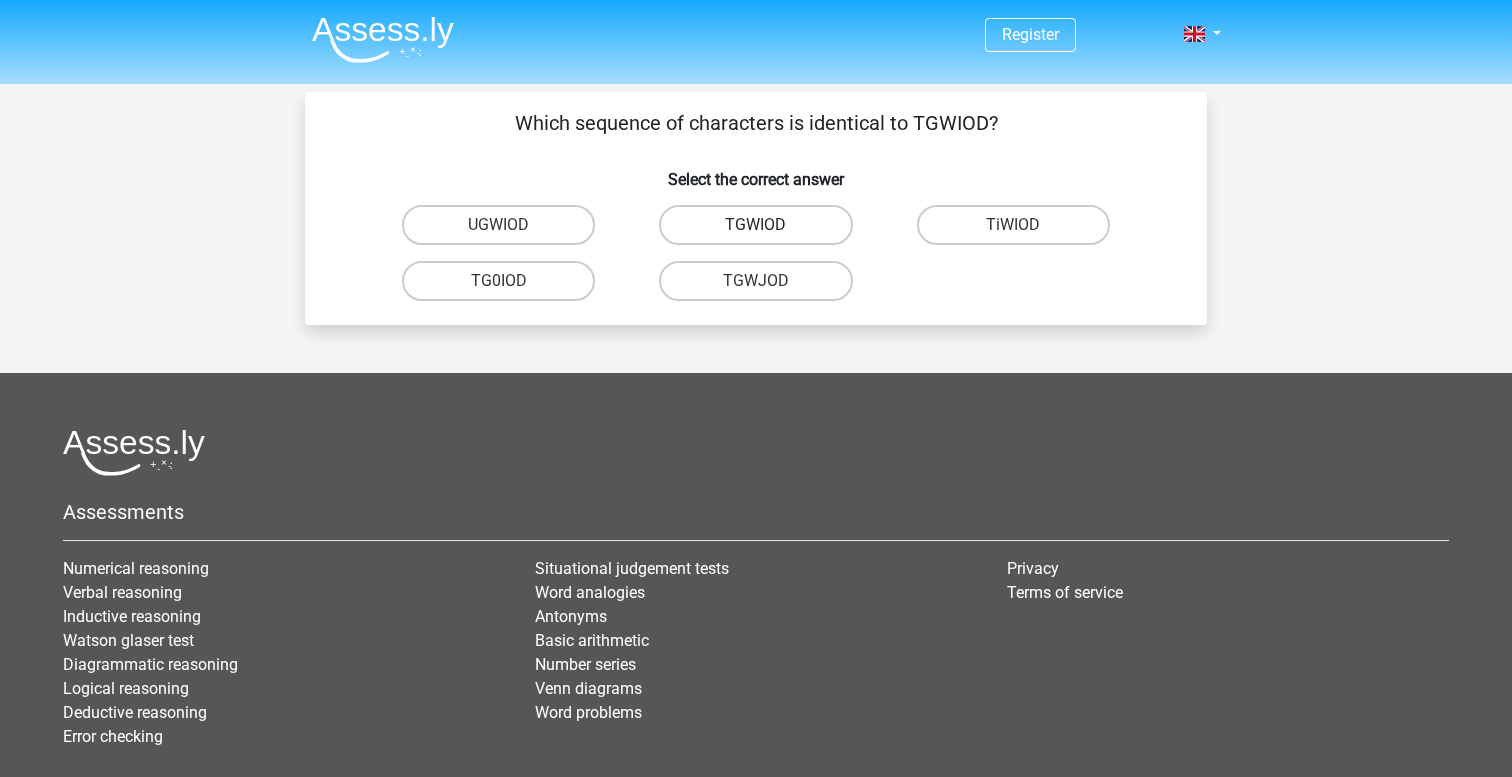 click on "TGWIOD" at bounding box center (755, 225) 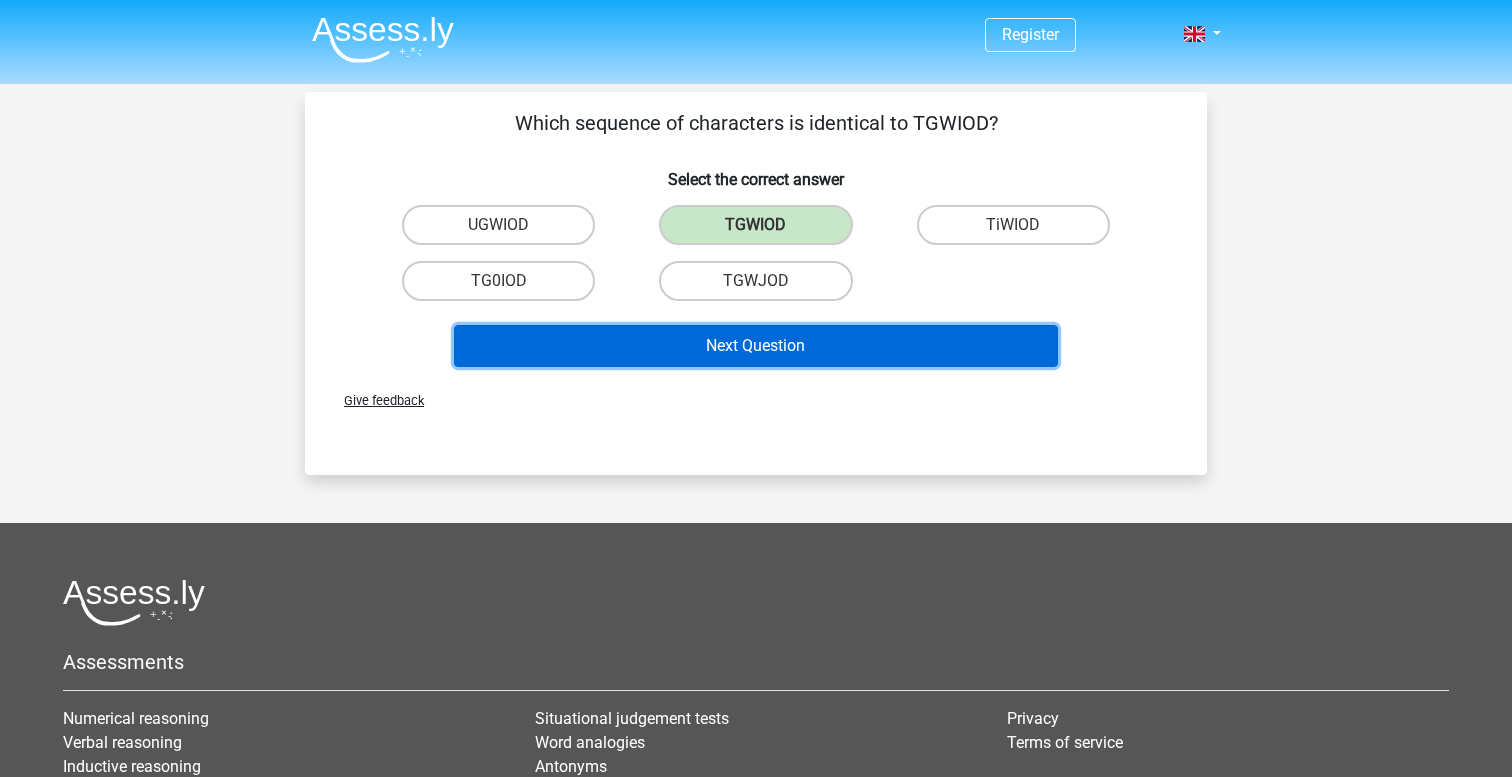 click on "Next Question" at bounding box center [756, 346] 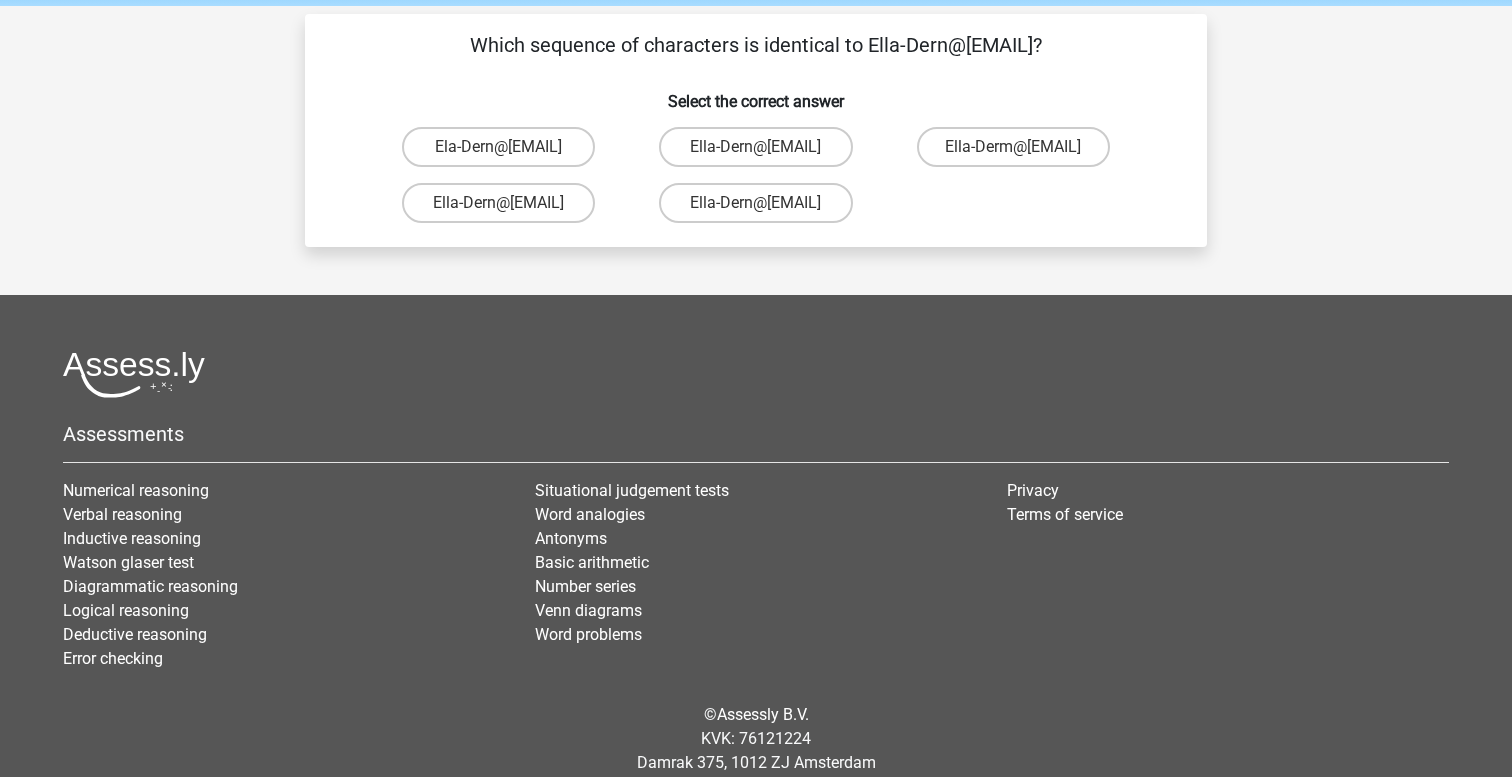 scroll, scrollTop: 59, scrollLeft: 0, axis: vertical 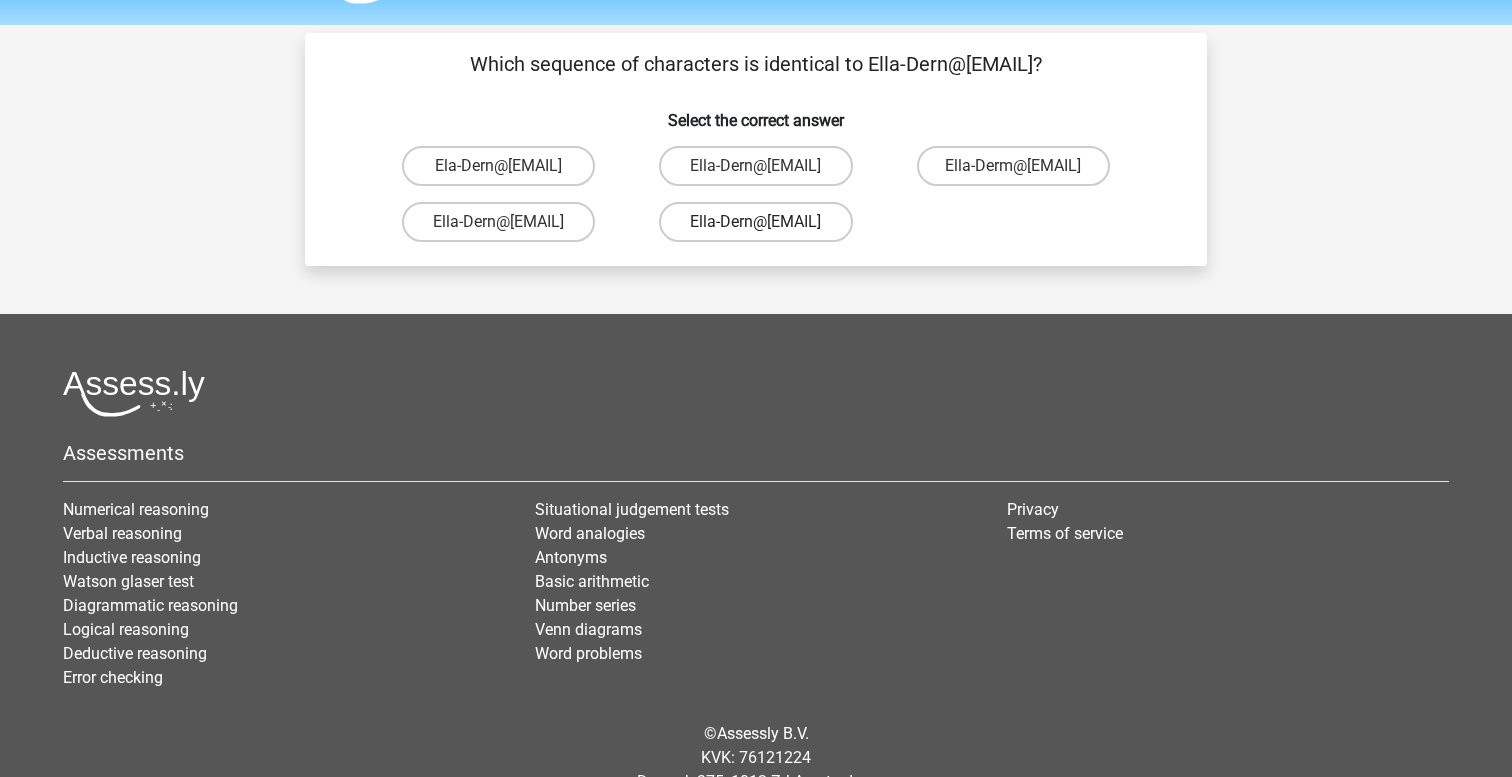 click on "Ella-Dern@g-mail.coo" at bounding box center (755, 222) 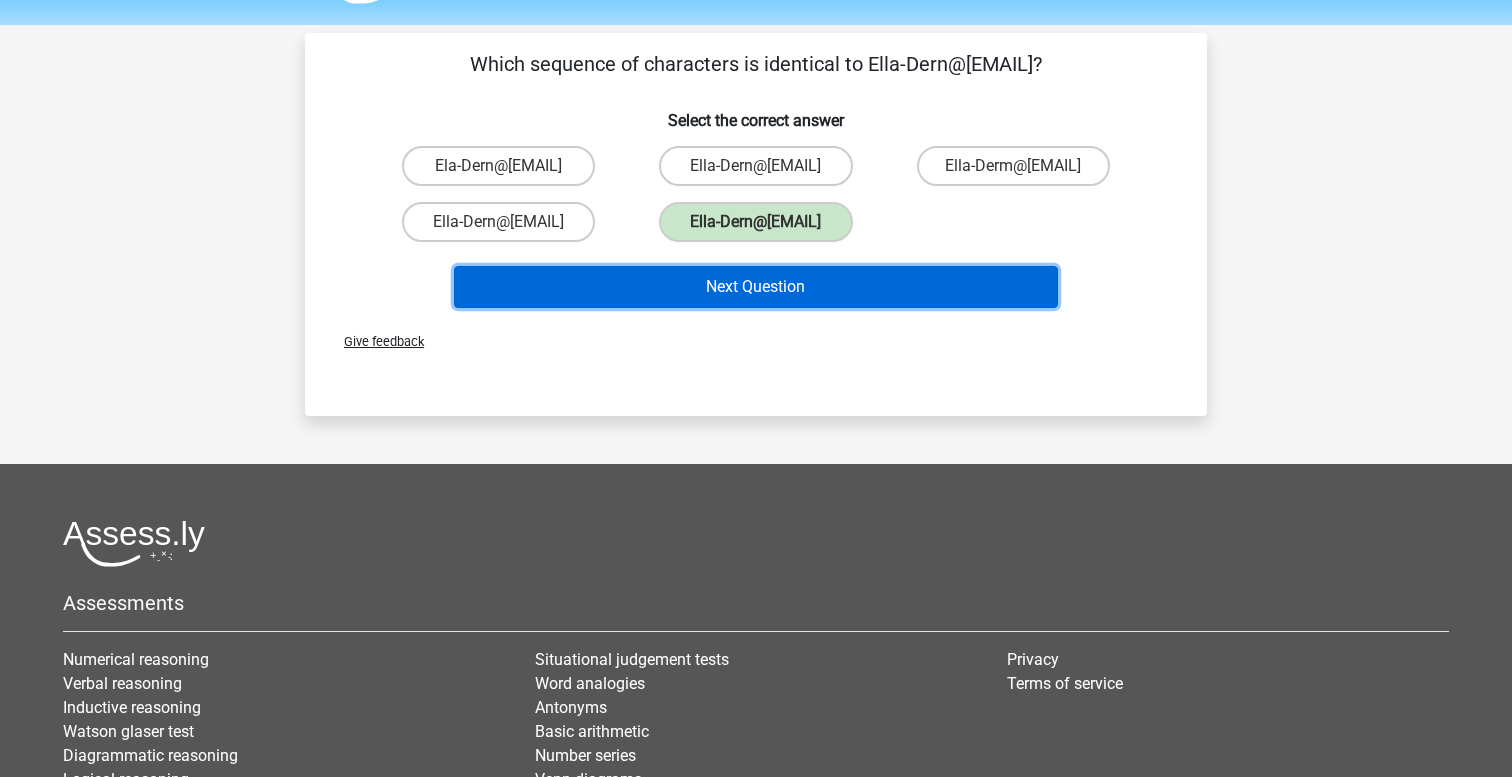 click on "Next Question" at bounding box center [756, 287] 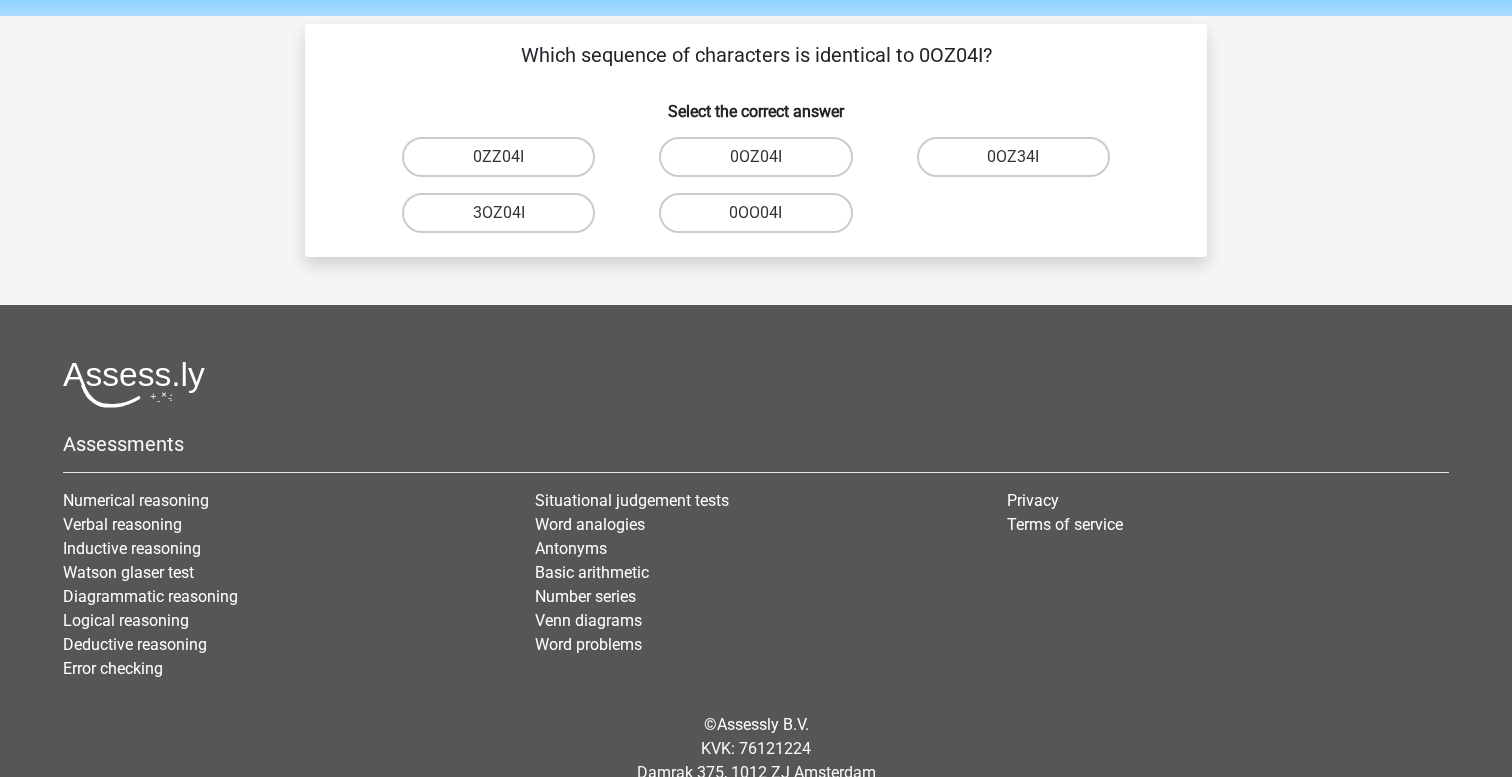 scroll, scrollTop: 67, scrollLeft: 0, axis: vertical 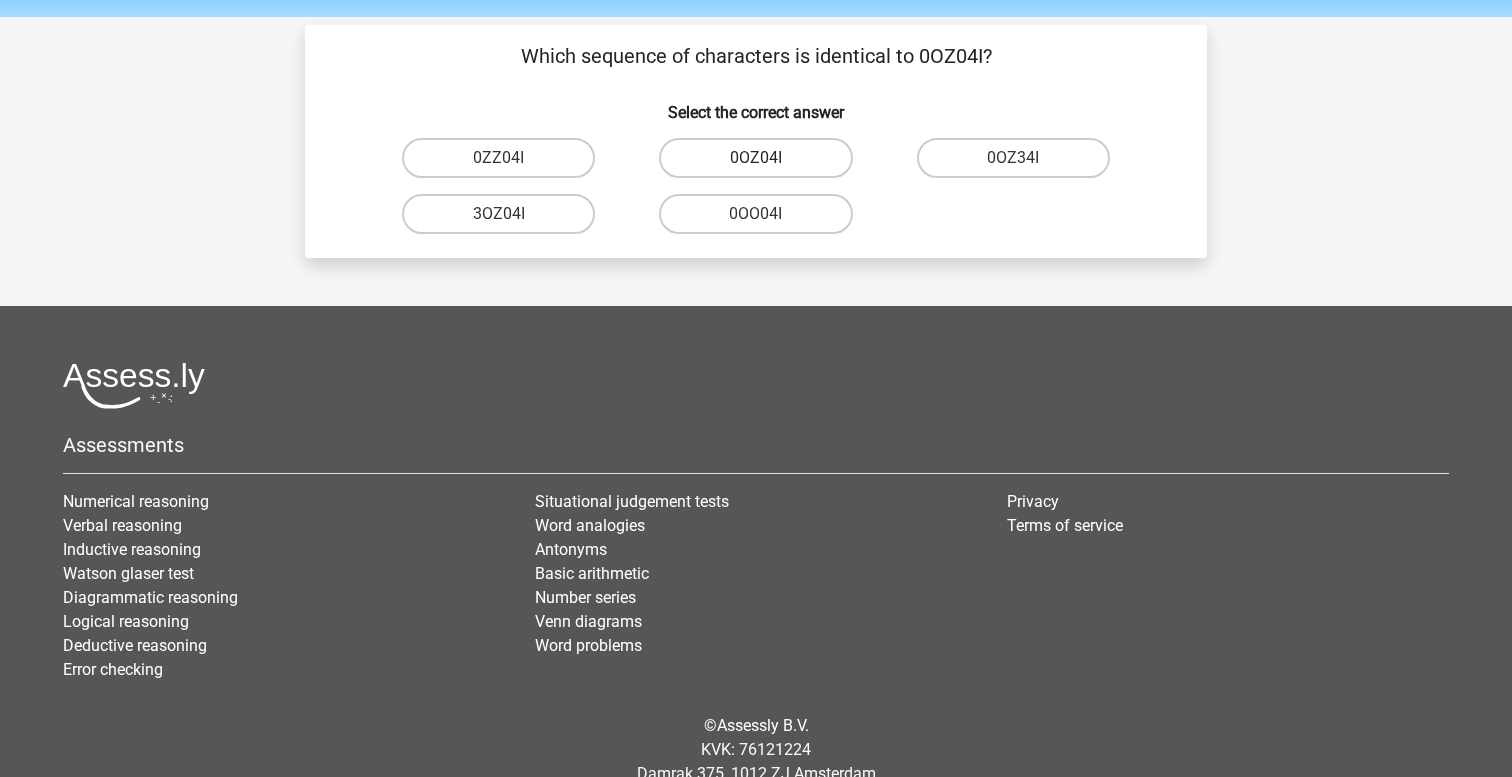 click on "0OZ04I" at bounding box center (755, 158) 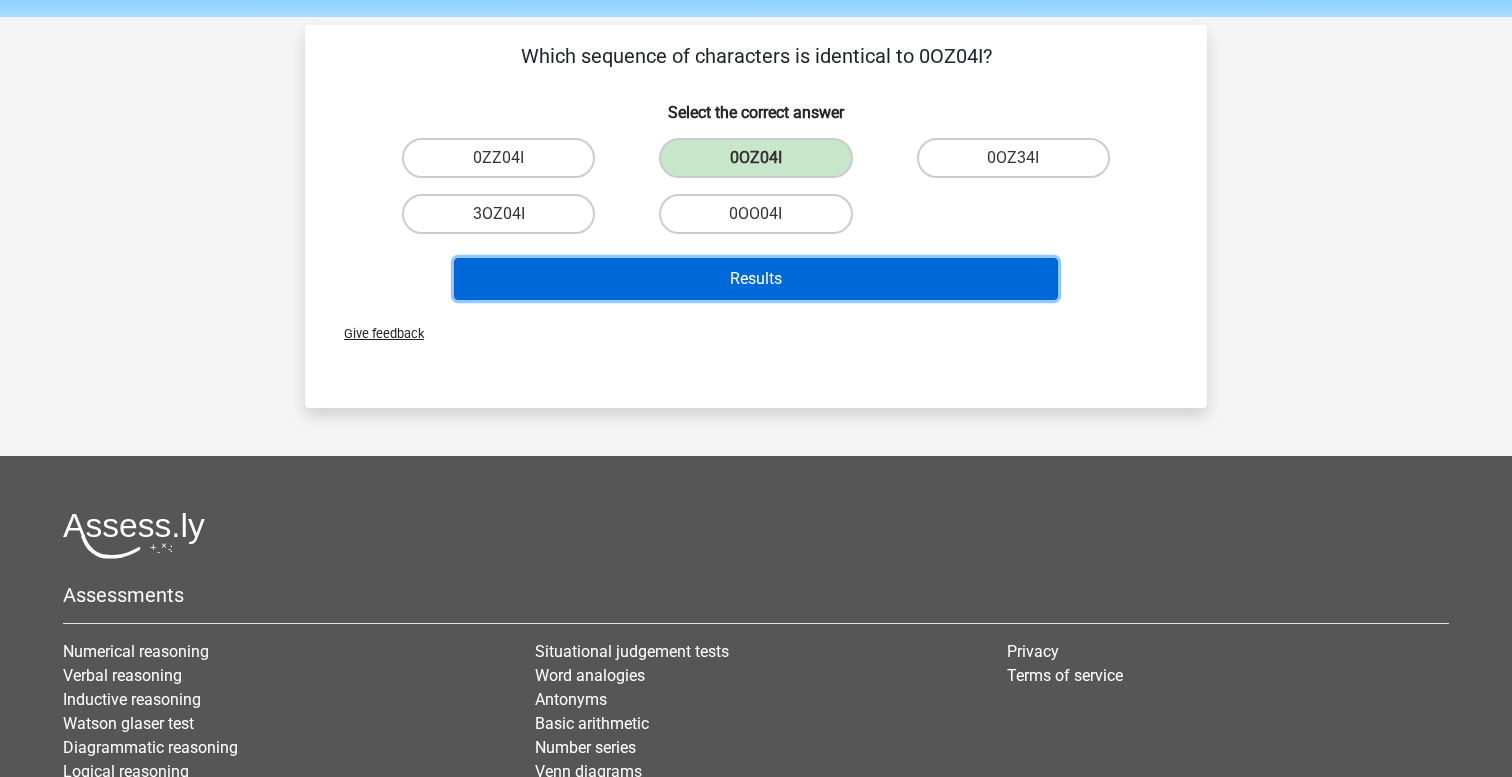 click on "Results" at bounding box center (756, 279) 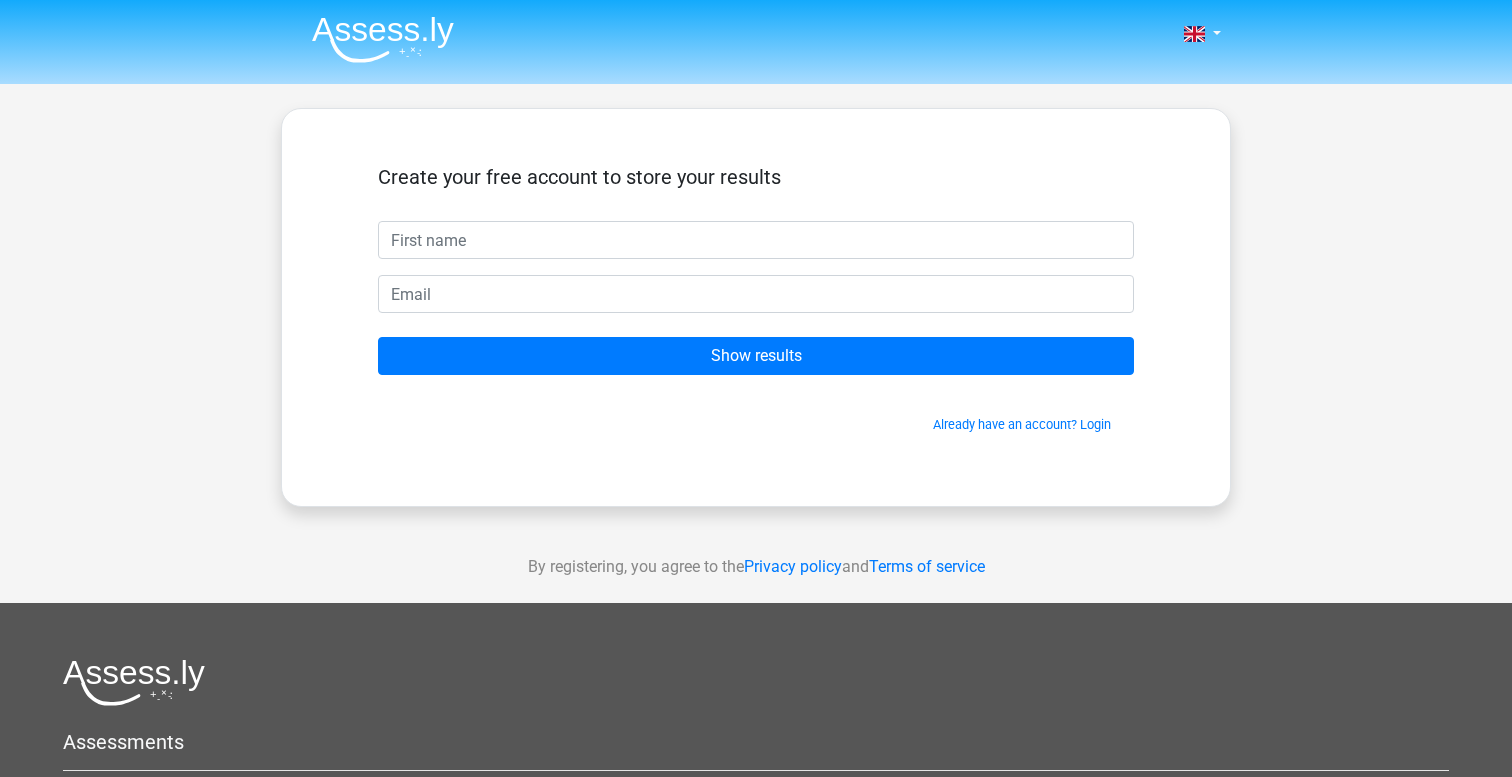 scroll, scrollTop: 0, scrollLeft: 0, axis: both 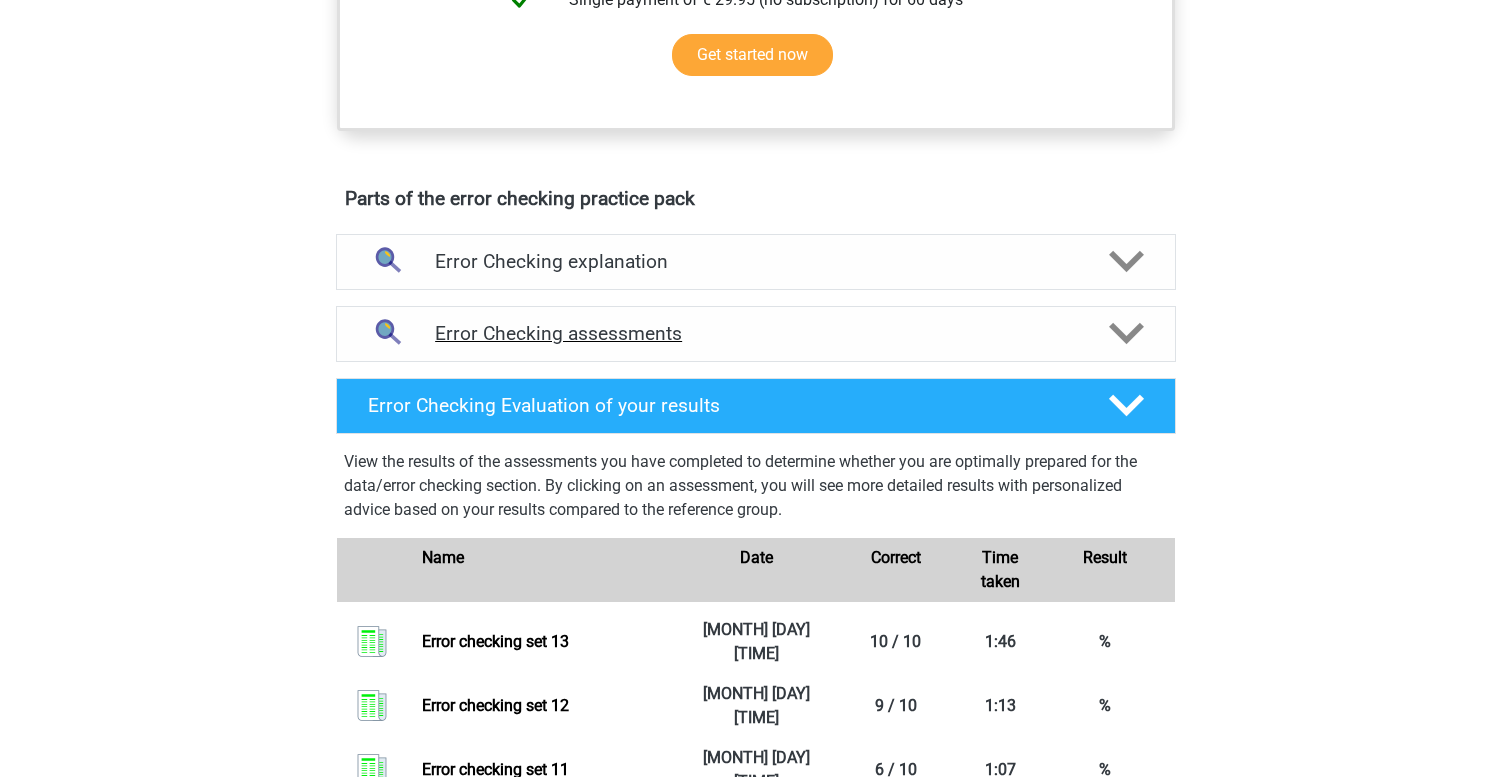 click on "Error Checking assessments" at bounding box center [756, 333] 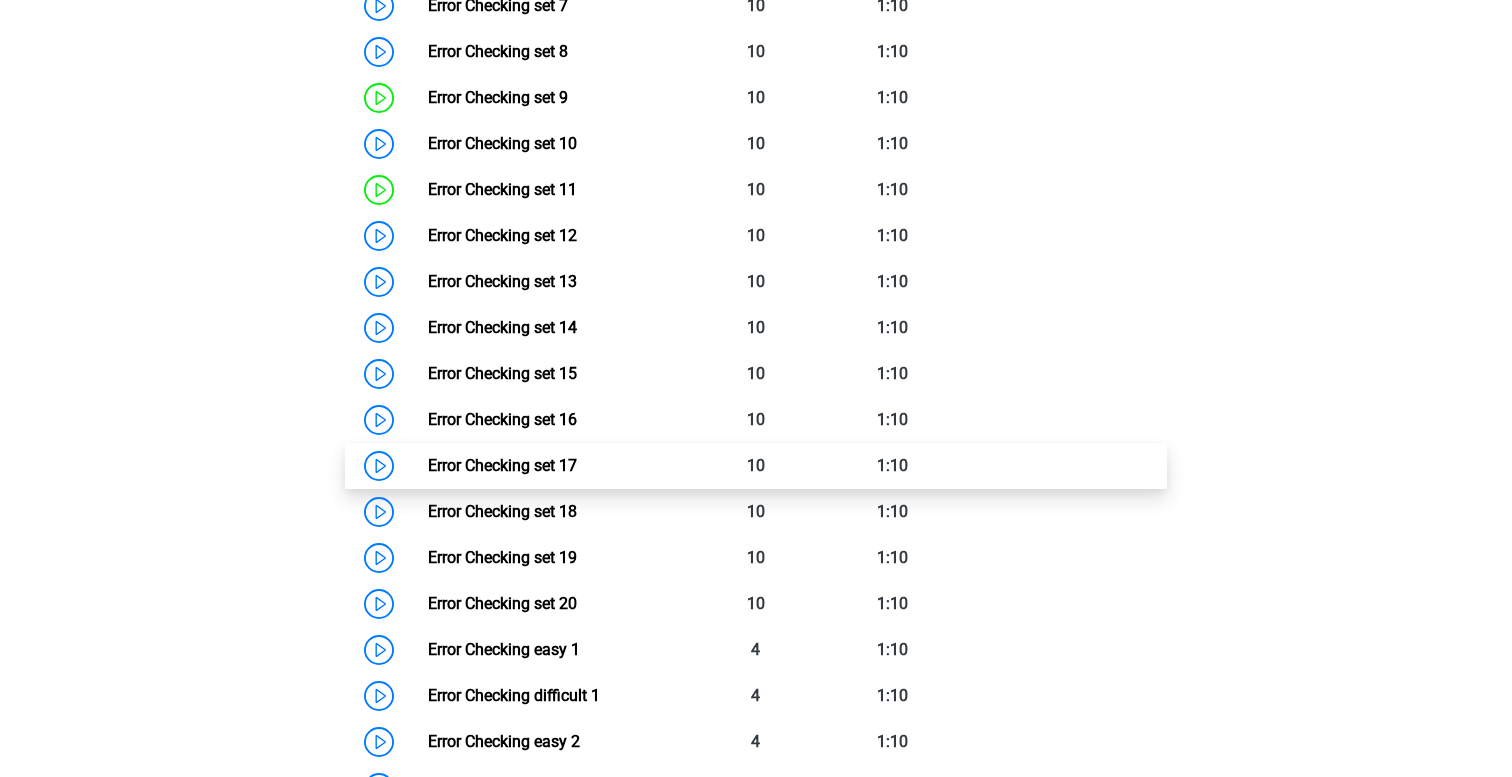 scroll, scrollTop: 1688, scrollLeft: 0, axis: vertical 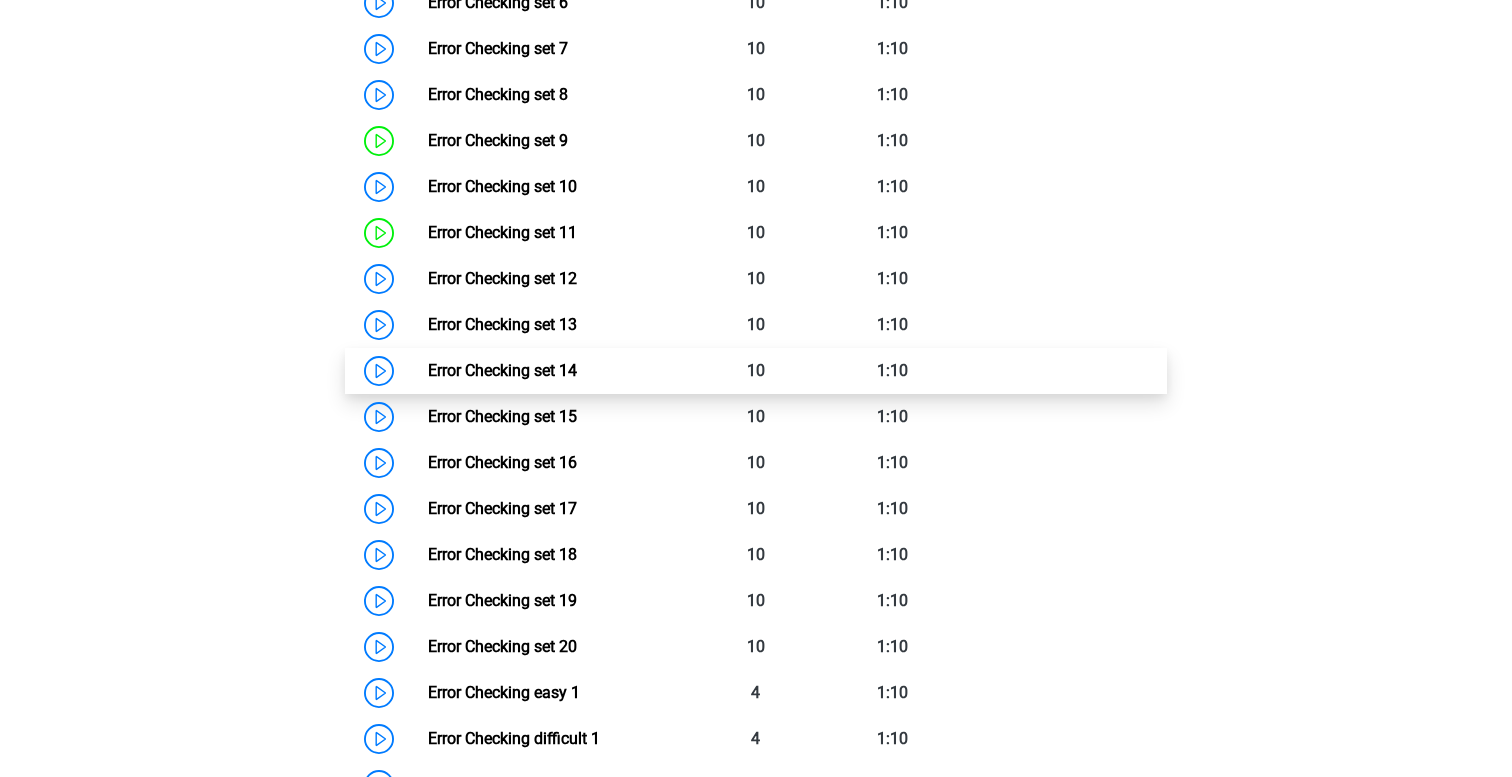 click on "Error Checking
set 14" at bounding box center [502, 370] 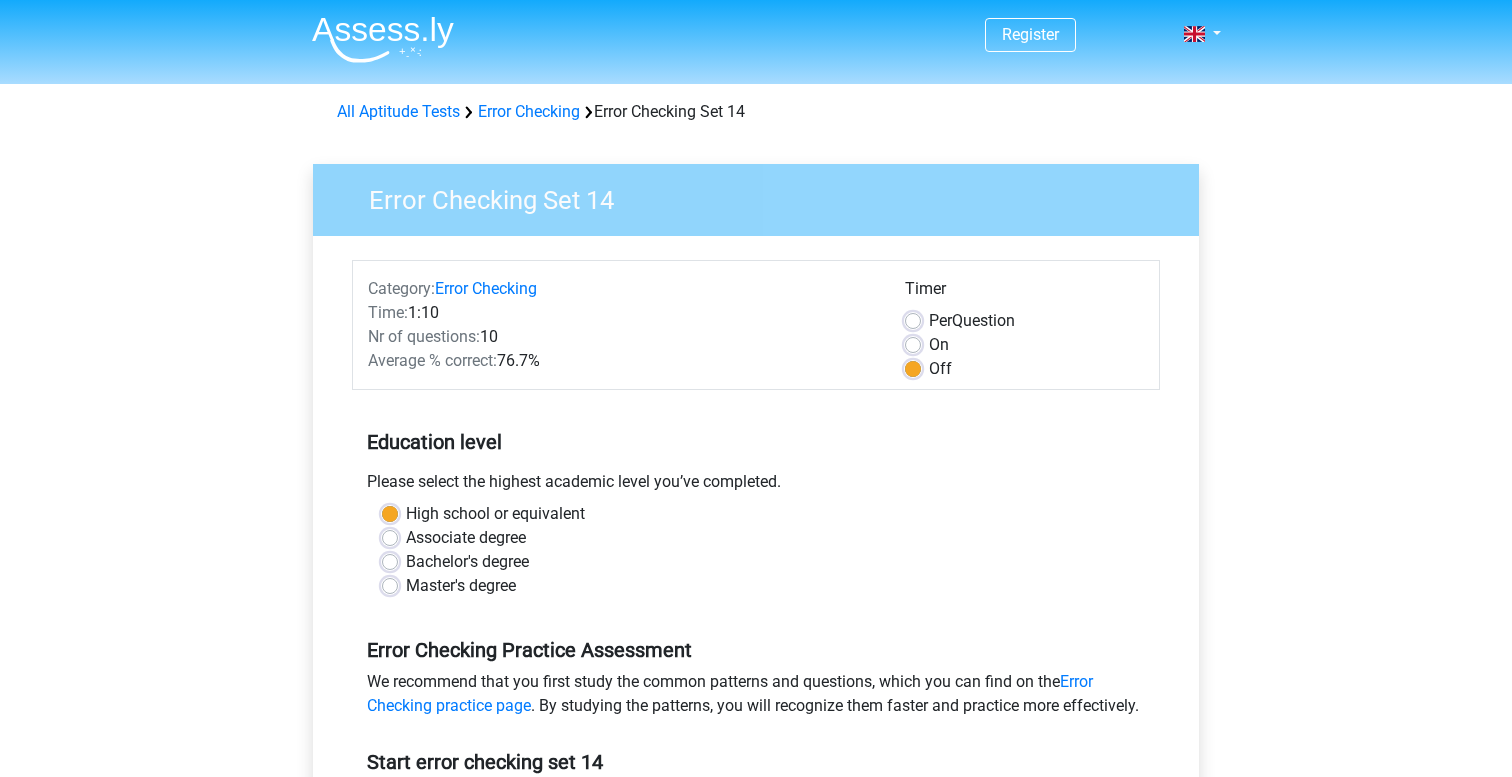 scroll, scrollTop: 0, scrollLeft: 0, axis: both 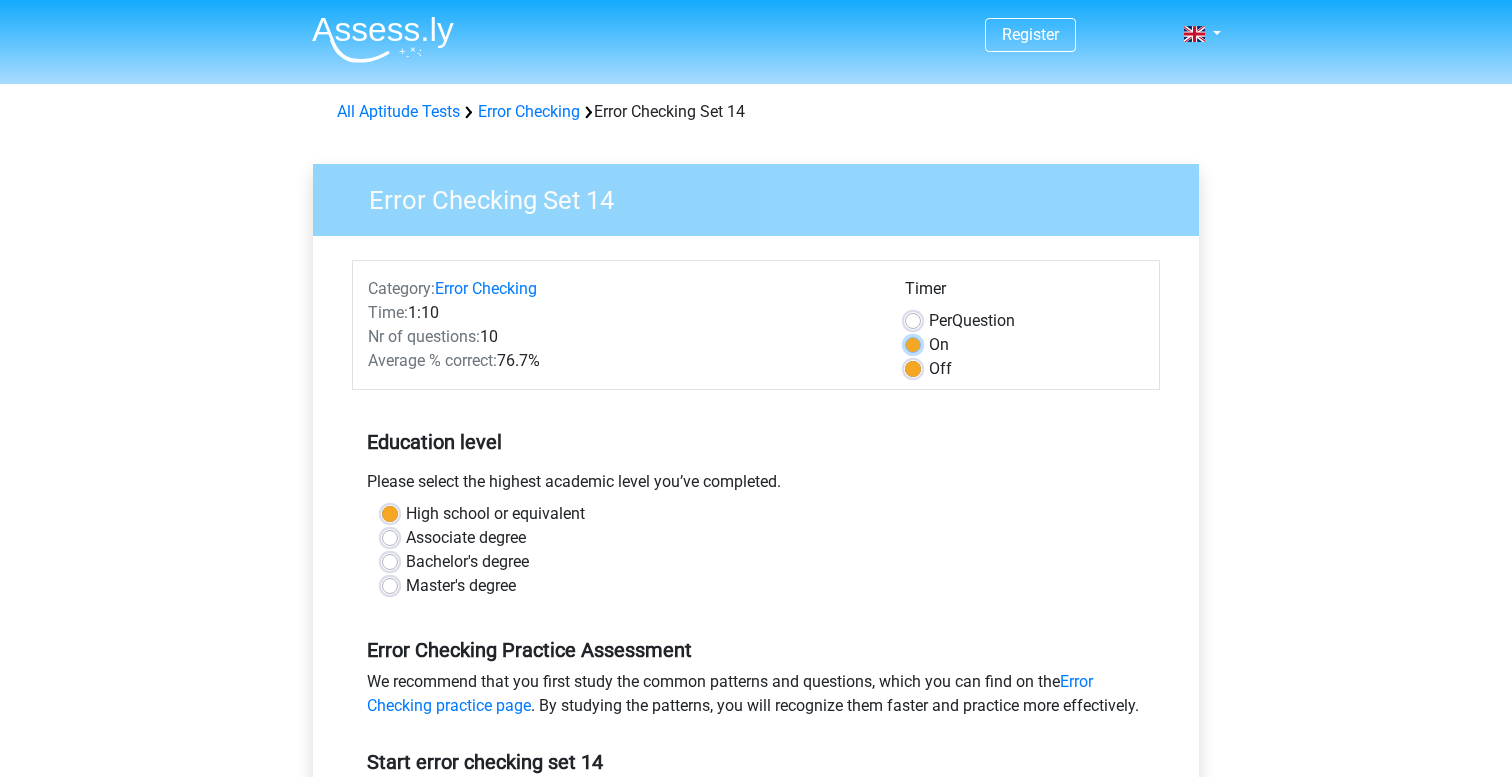 click on "On" at bounding box center (913, 343) 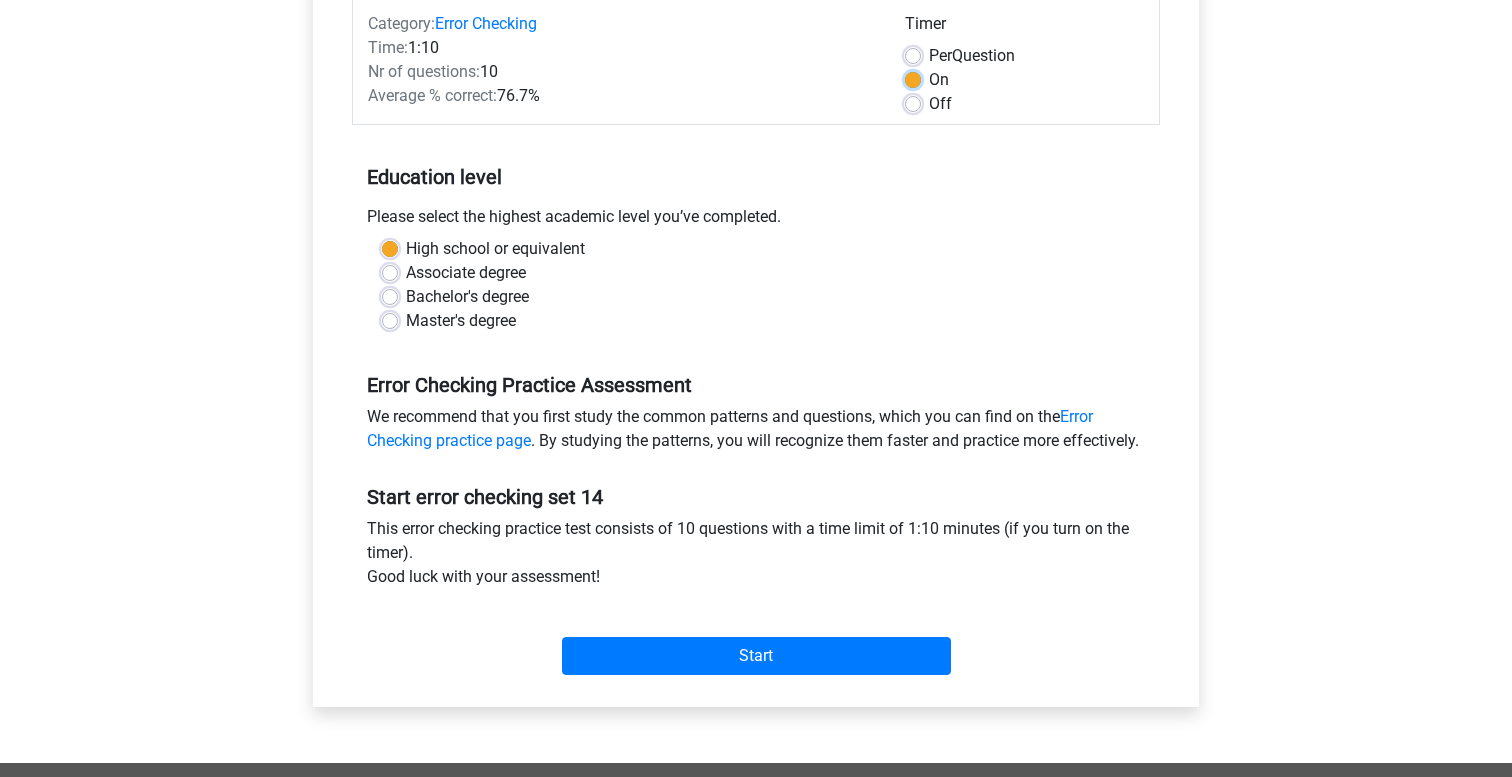 scroll, scrollTop: 445, scrollLeft: 0, axis: vertical 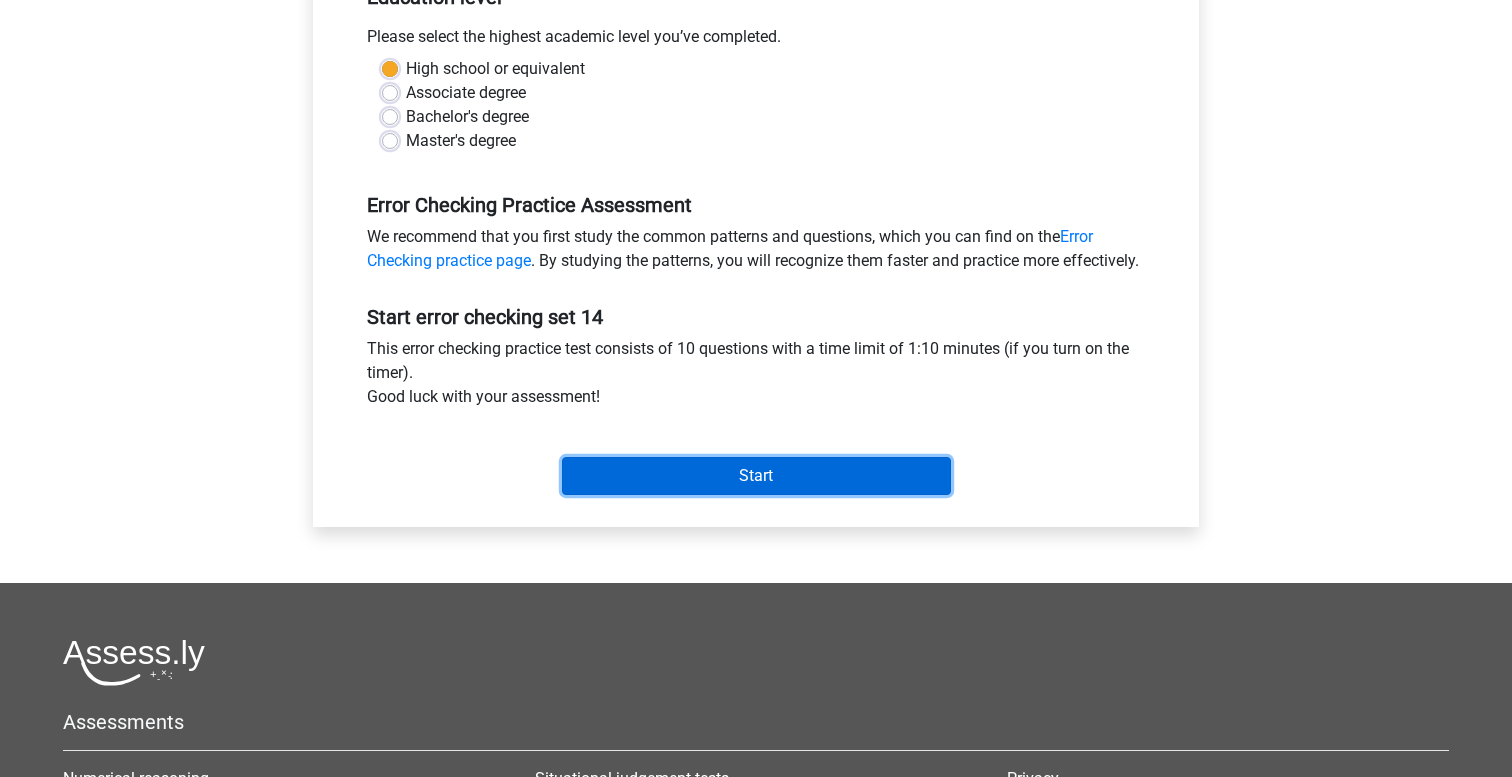 click on "Start" at bounding box center (756, 476) 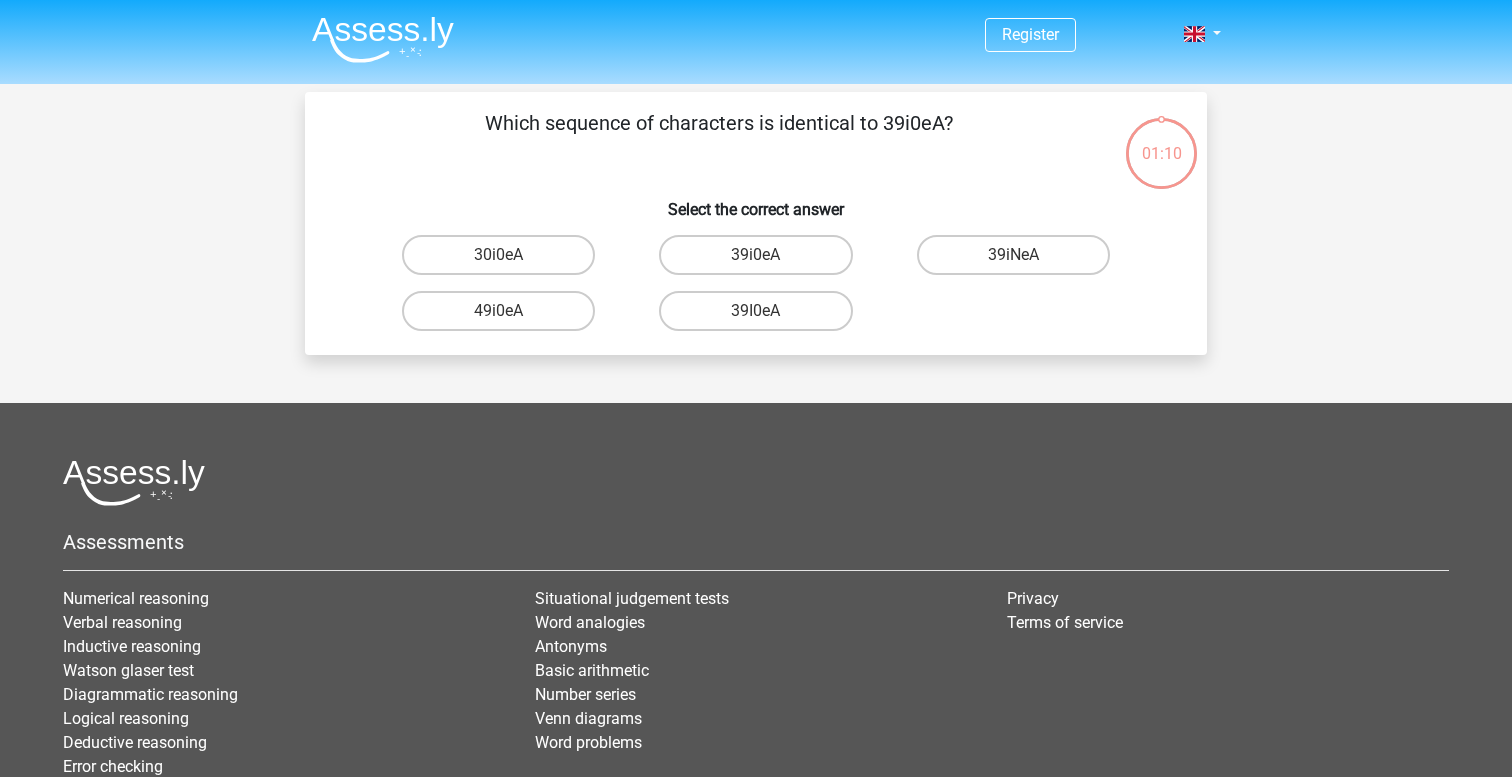 scroll, scrollTop: 0, scrollLeft: 0, axis: both 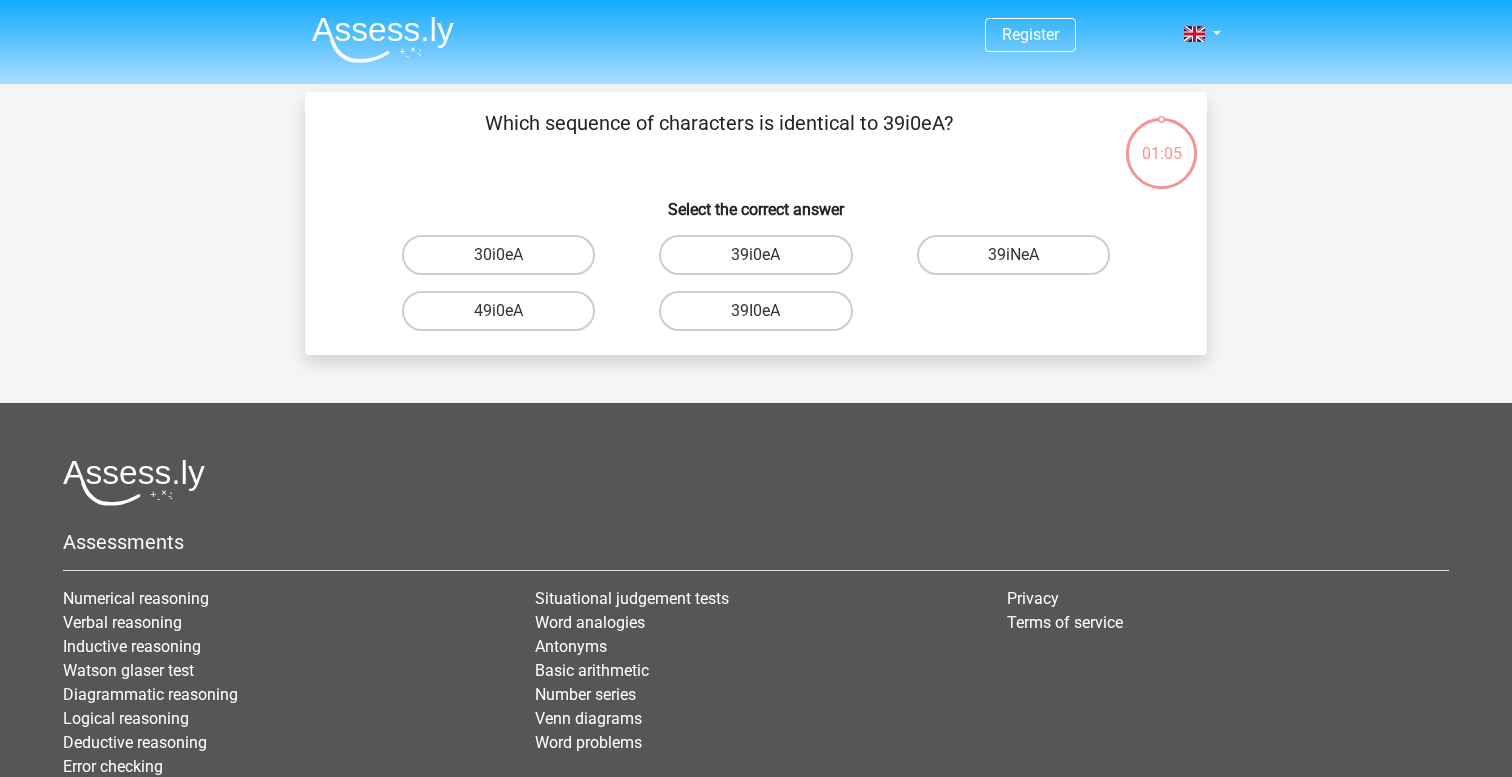 click on "39i0eA" at bounding box center [762, 261] 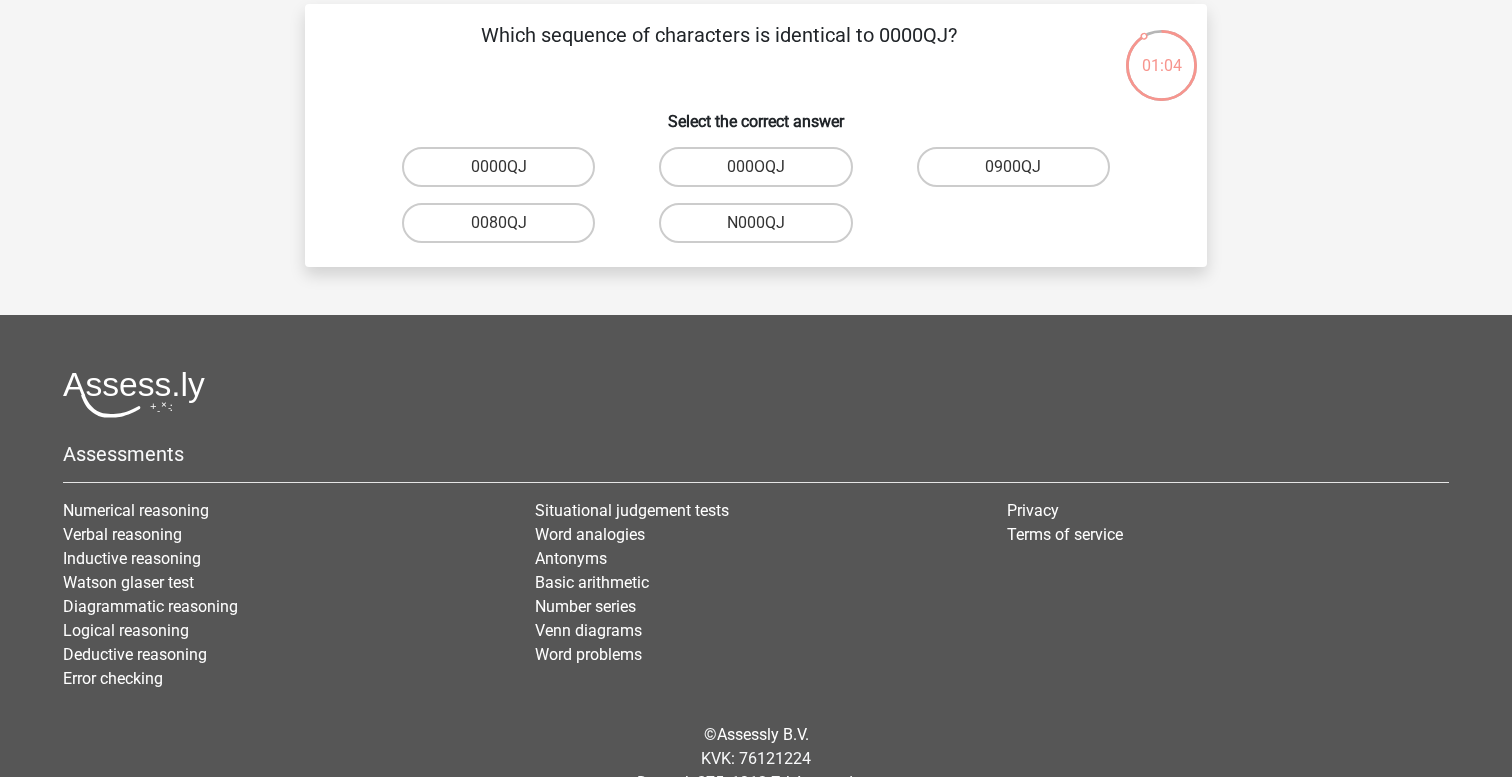 scroll, scrollTop: 84, scrollLeft: 0, axis: vertical 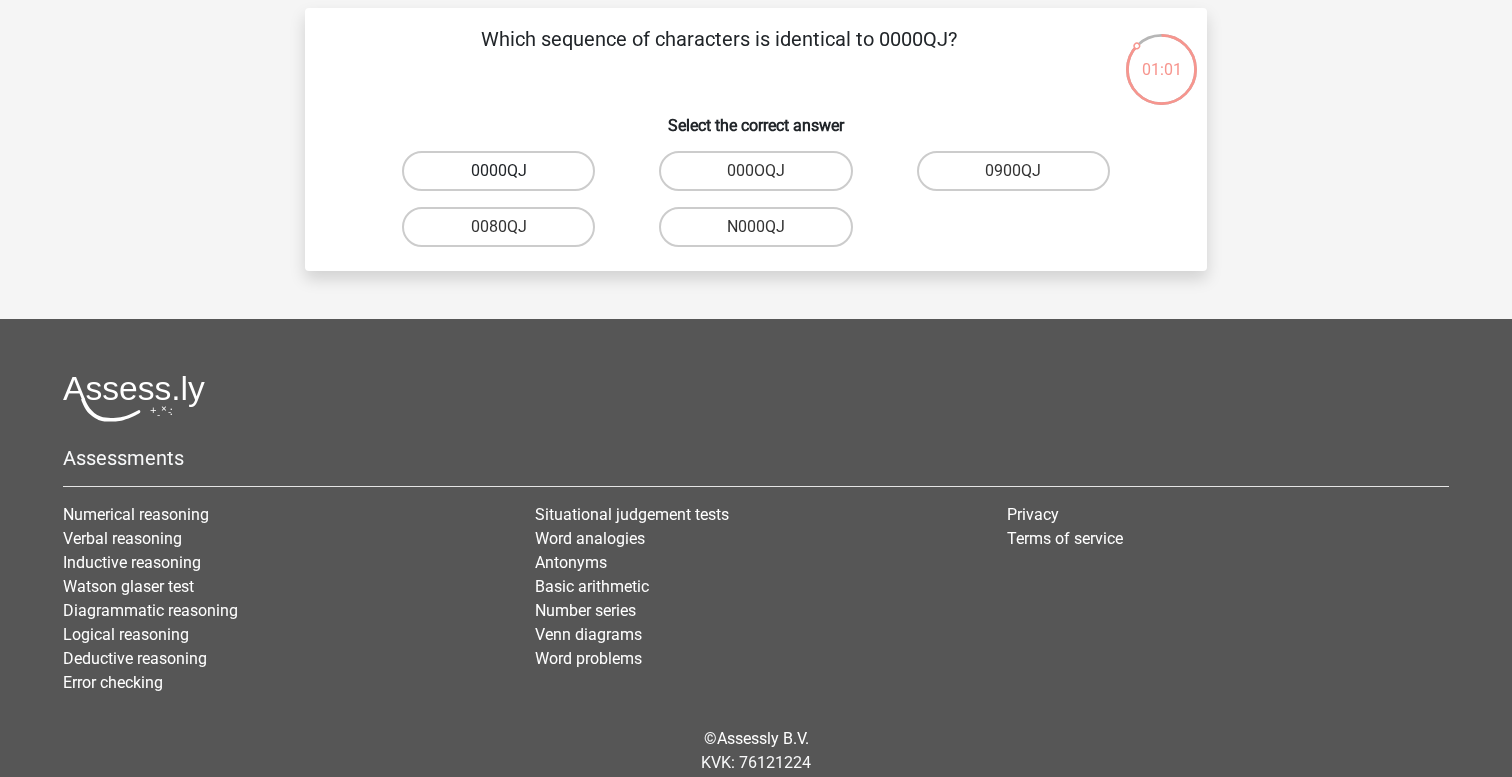 click on "0000QJ" at bounding box center [498, 171] 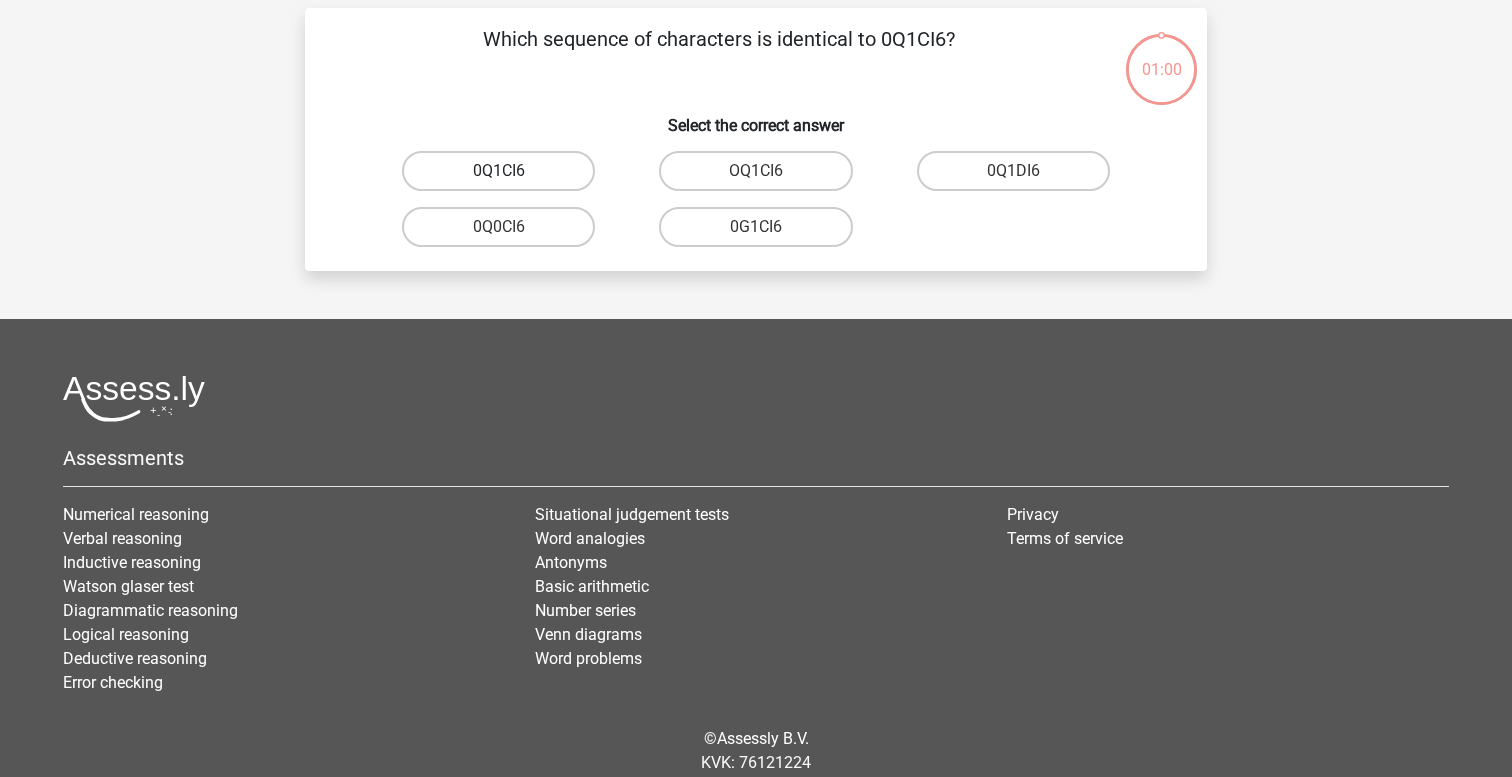 scroll, scrollTop: 92, scrollLeft: 0, axis: vertical 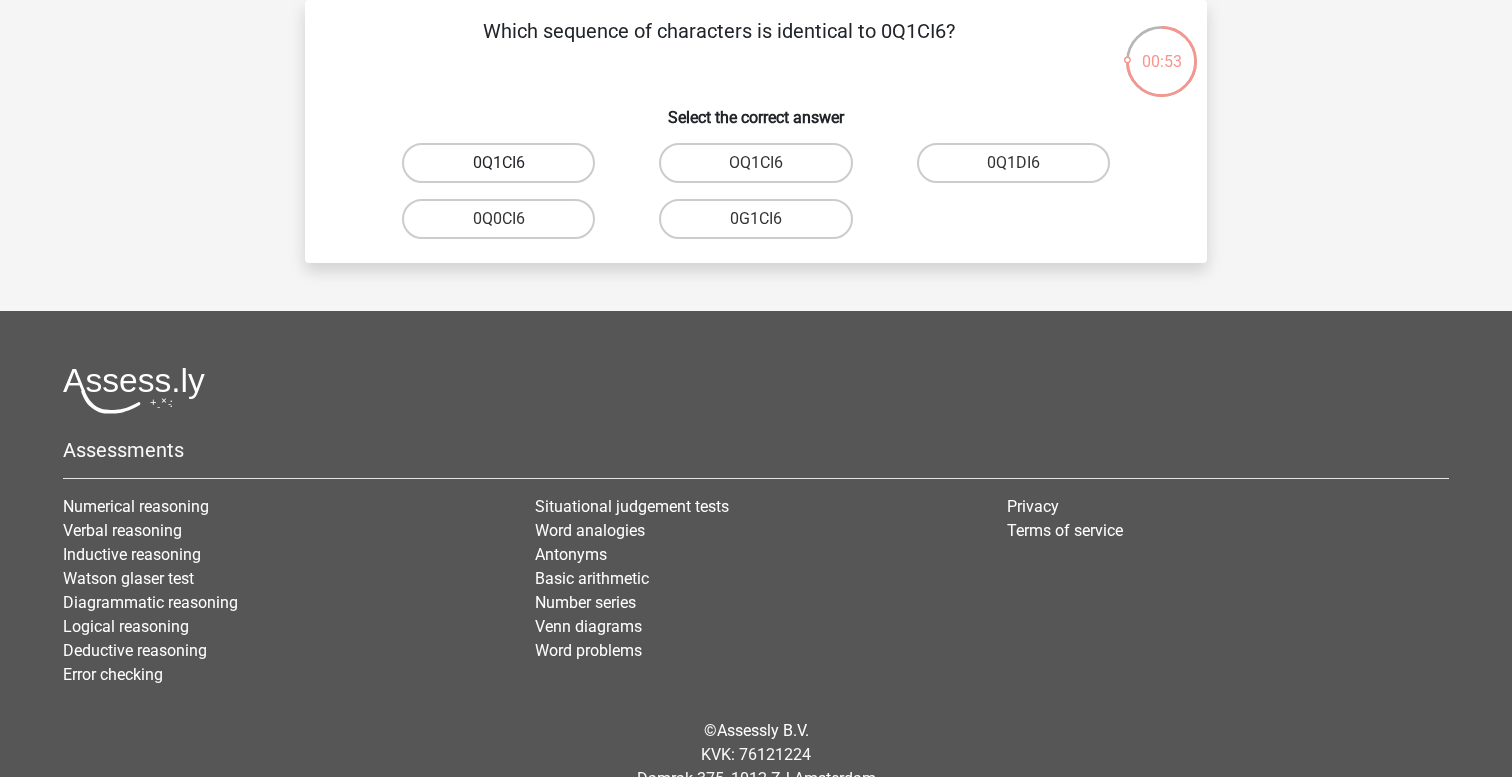 click on "0Q1CI6" at bounding box center (498, 163) 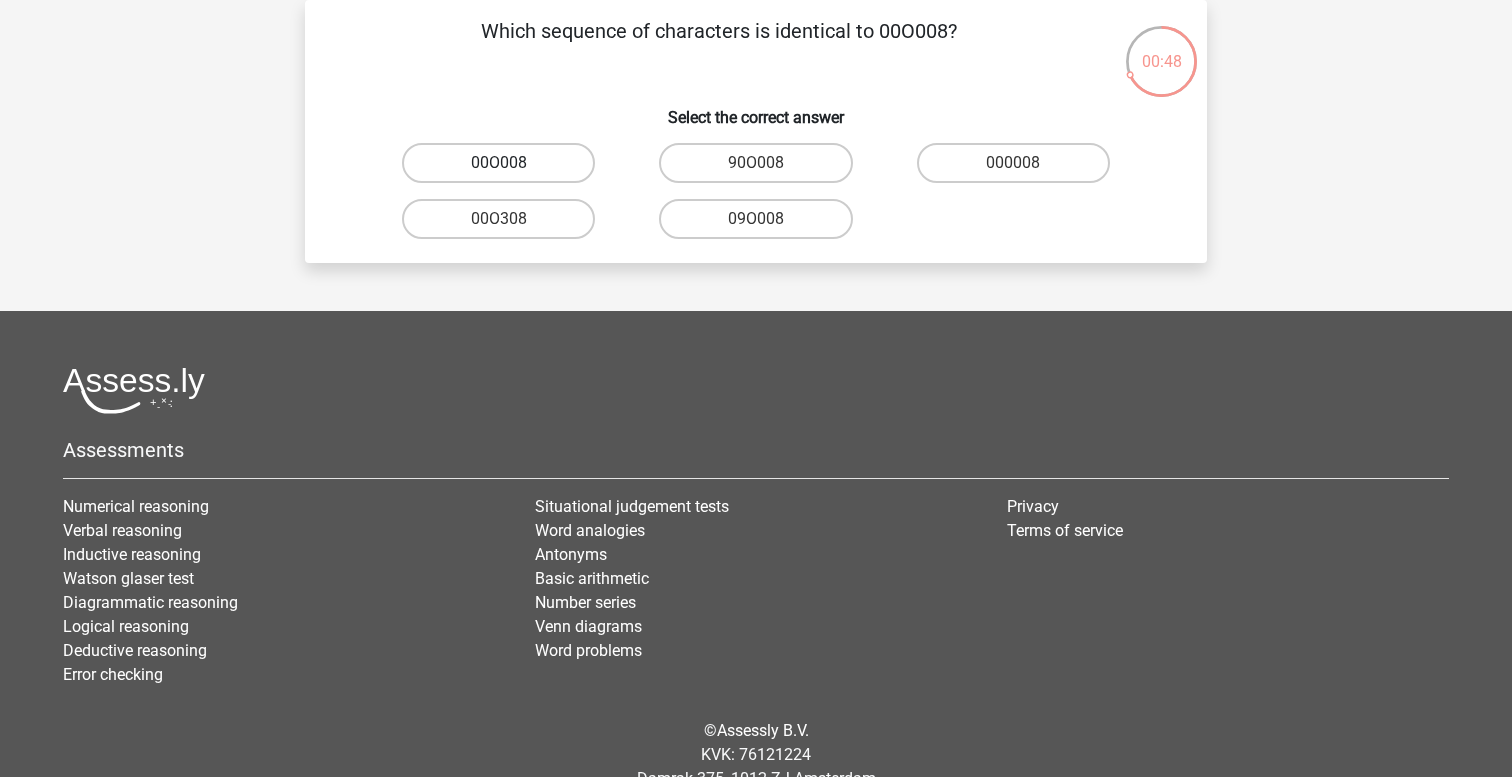 click on "00O008" at bounding box center (498, 163) 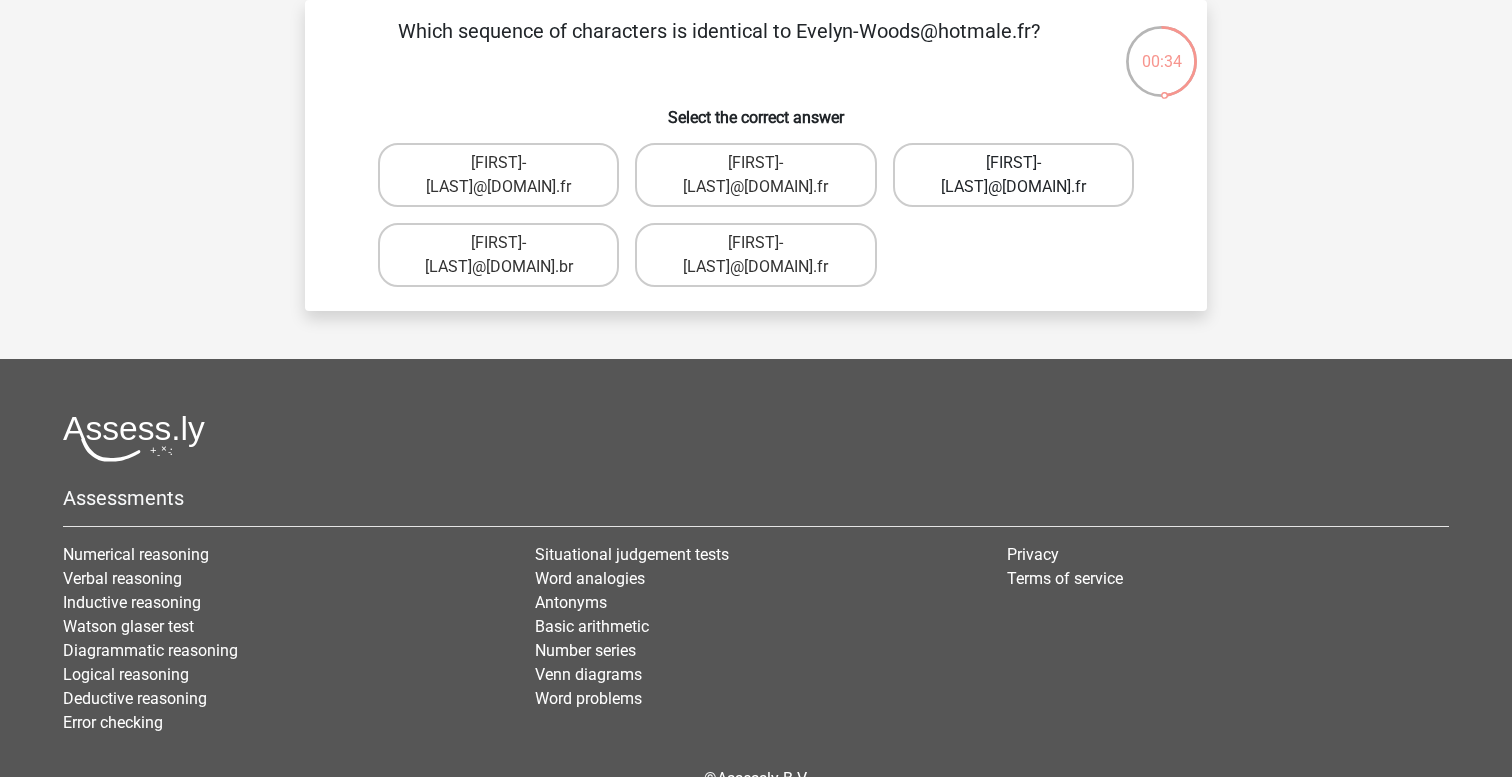 click on "Evelyn-Woods@hotmale.fr" at bounding box center (1013, 175) 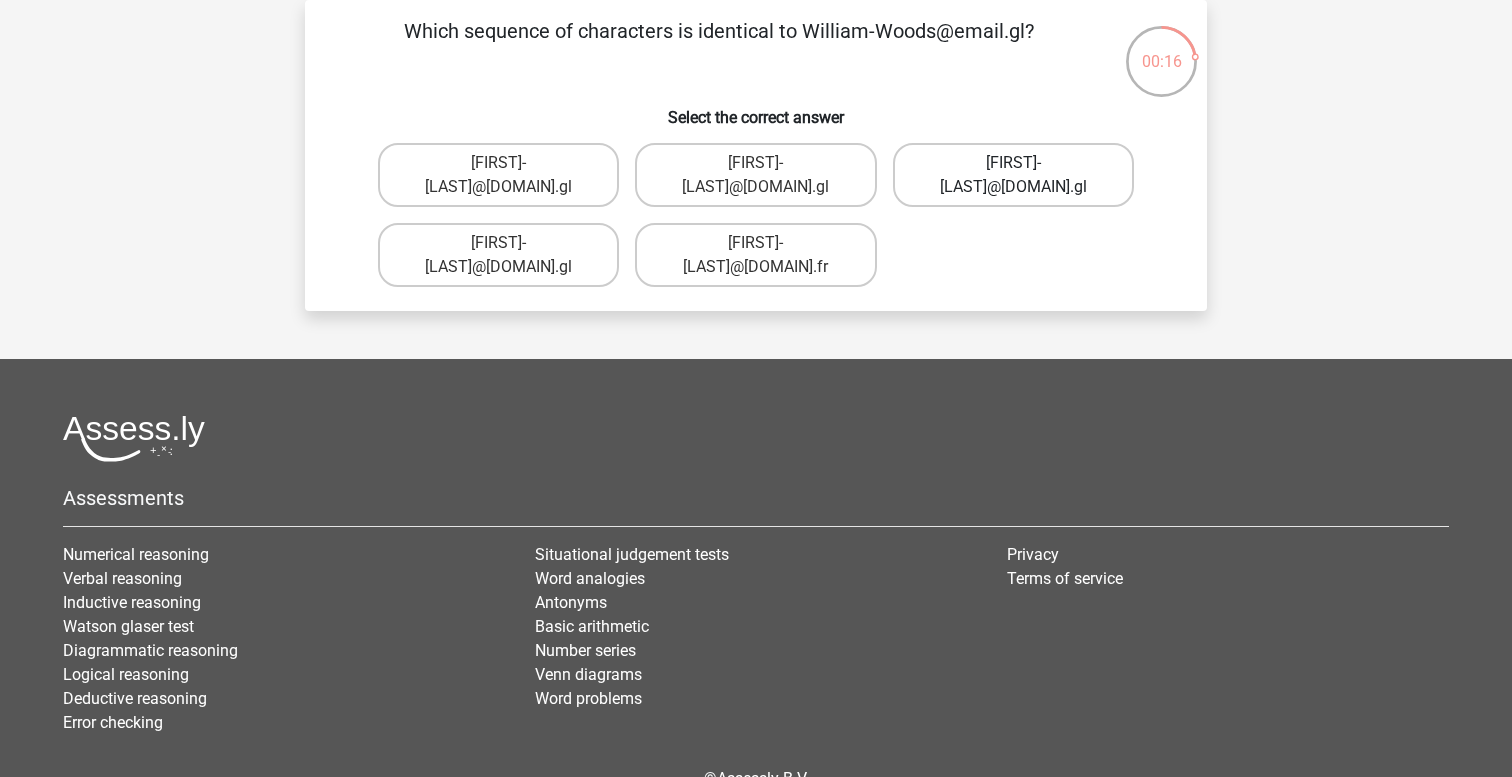 click on "William-Woods@email.gl" at bounding box center (1013, 175) 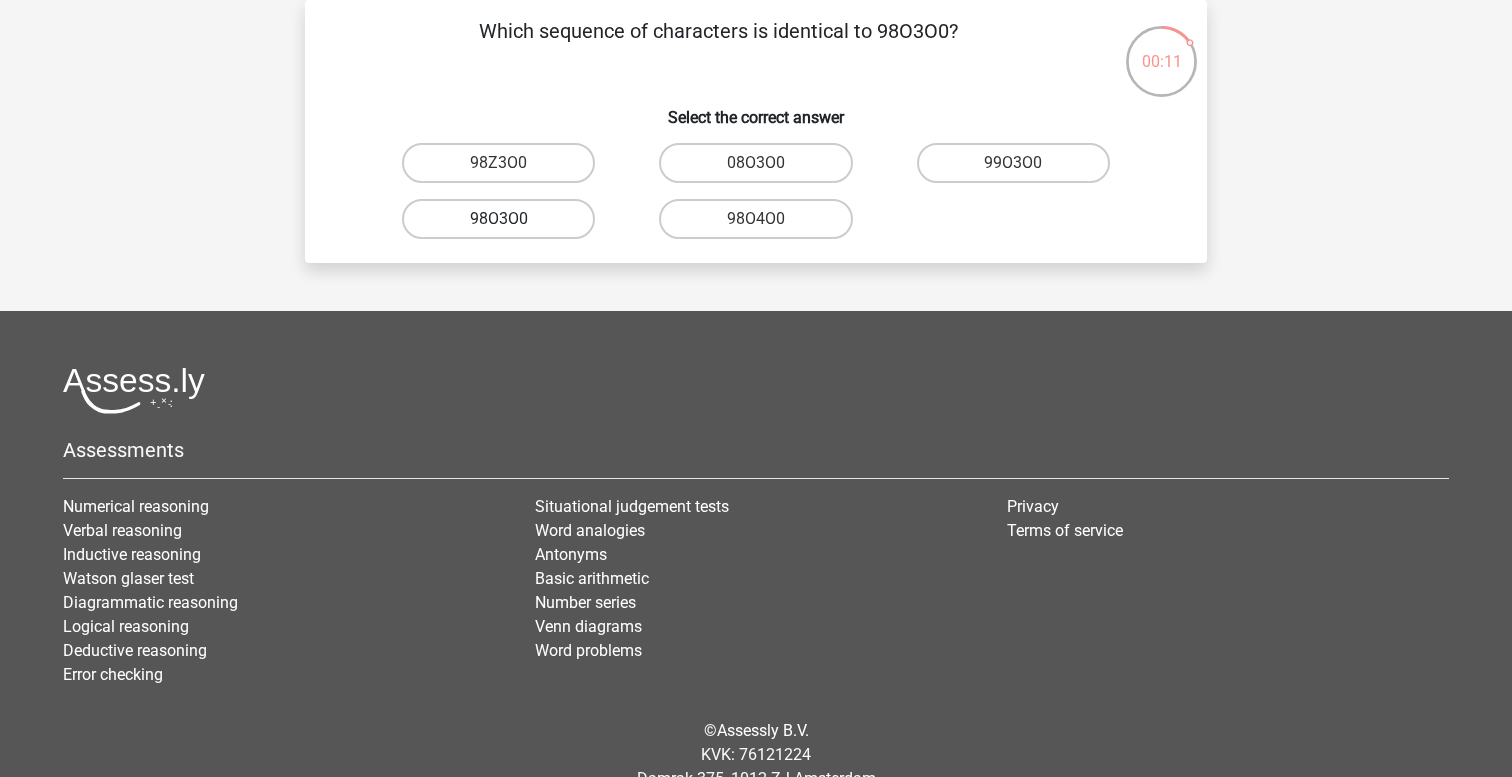 click on "98O3O0" at bounding box center (498, 219) 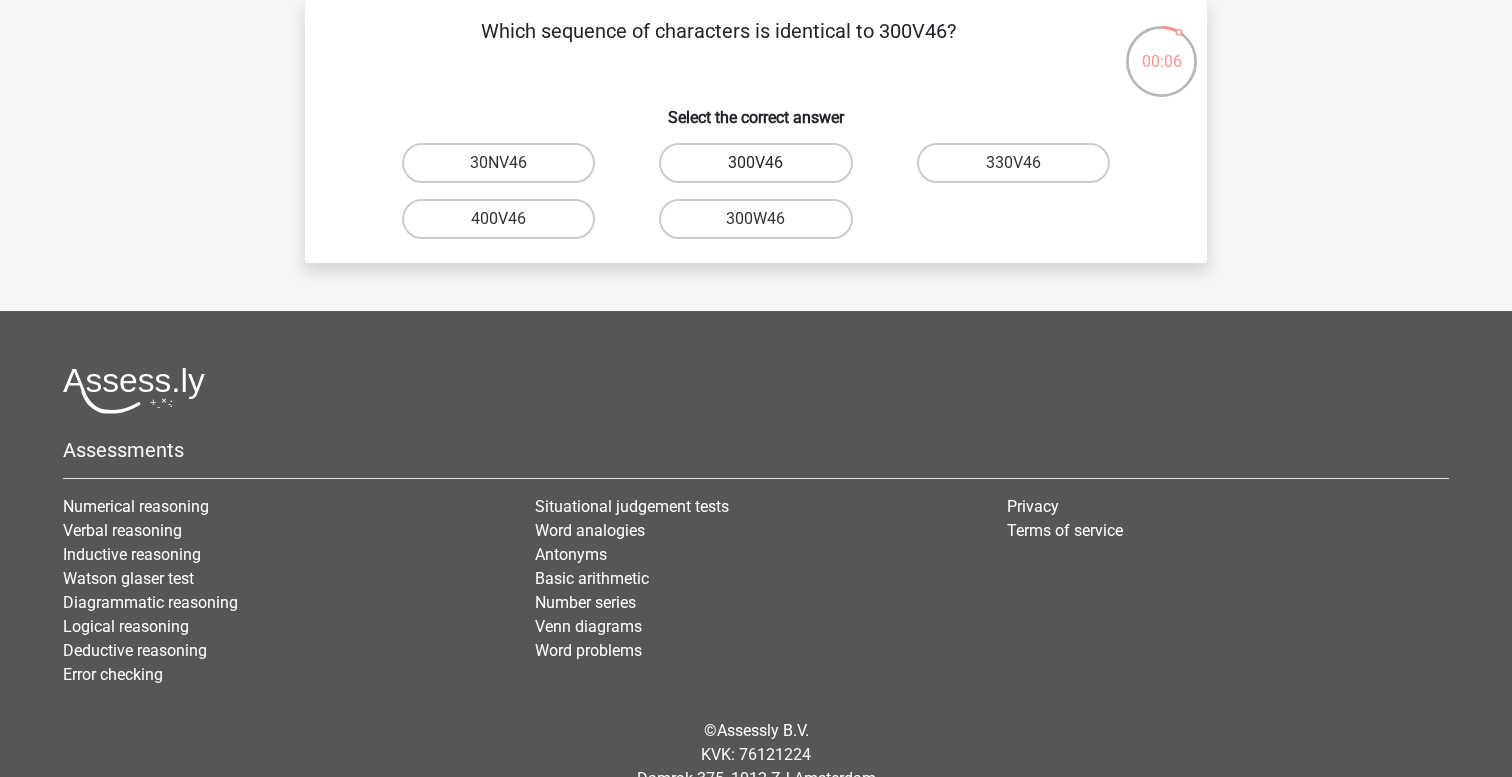 click on "300V46" at bounding box center (755, 163) 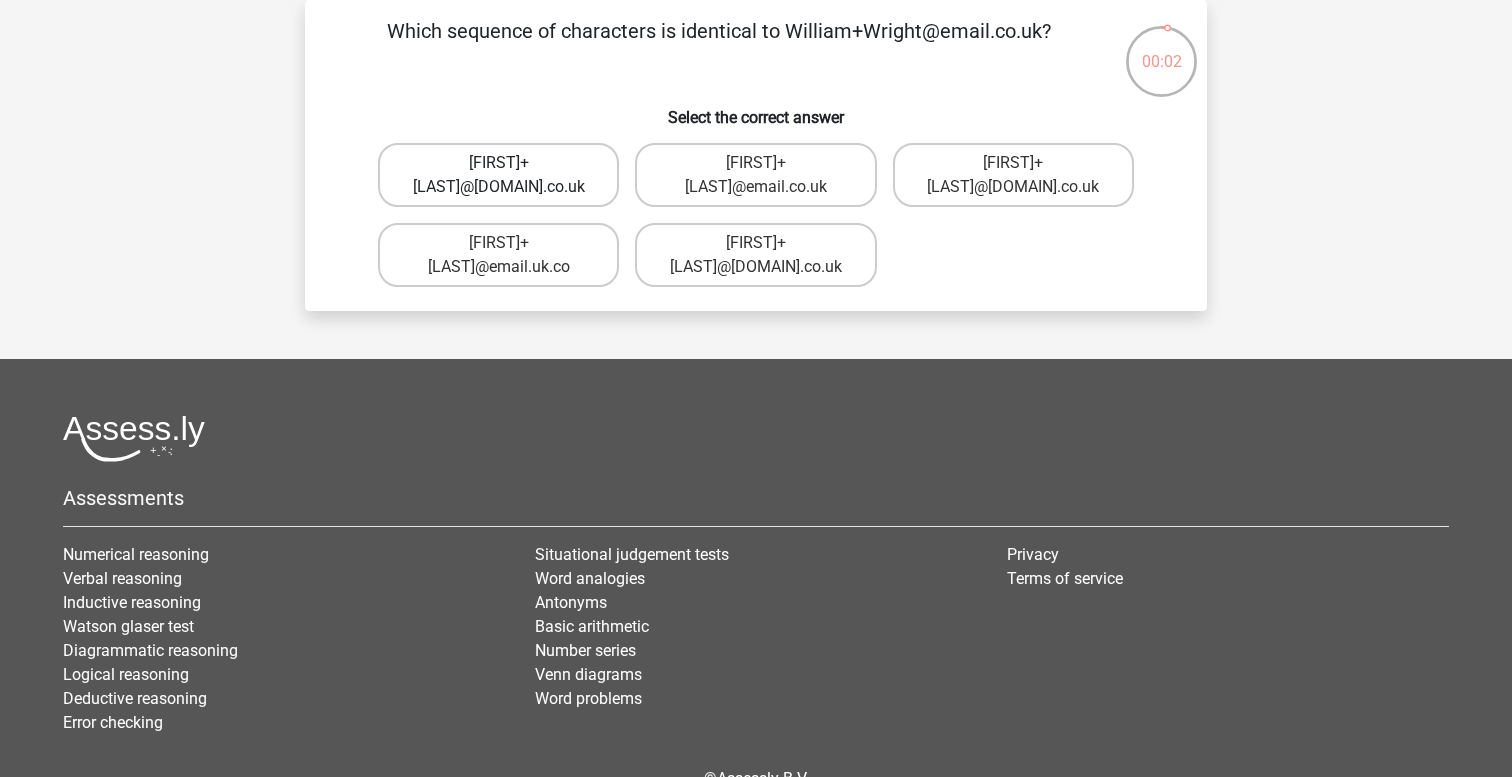 click on "Wiliam+Wright@email.co.uk" at bounding box center [498, 175] 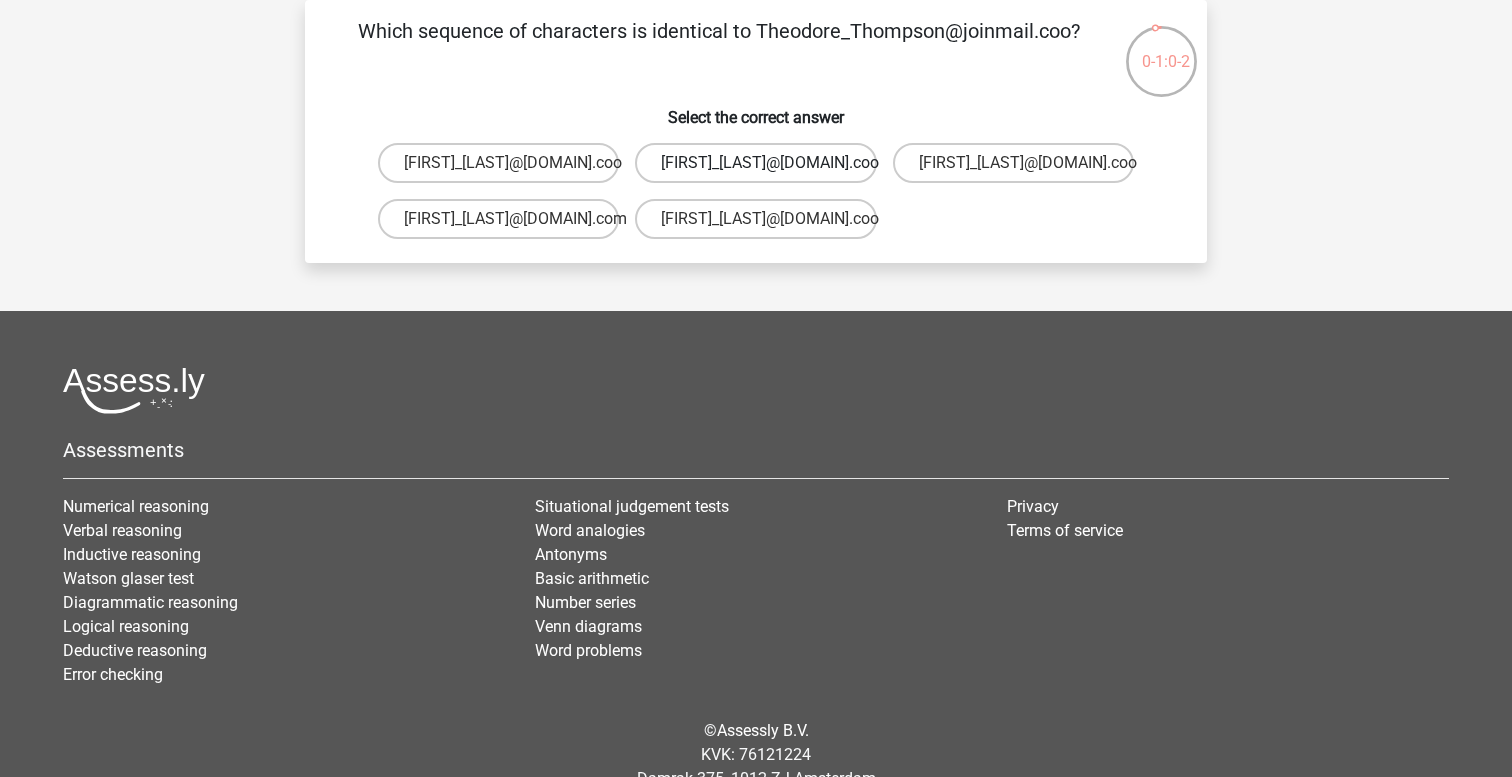 click on "Theodore_Thomson@joinmail.coo" at bounding box center (755, 163) 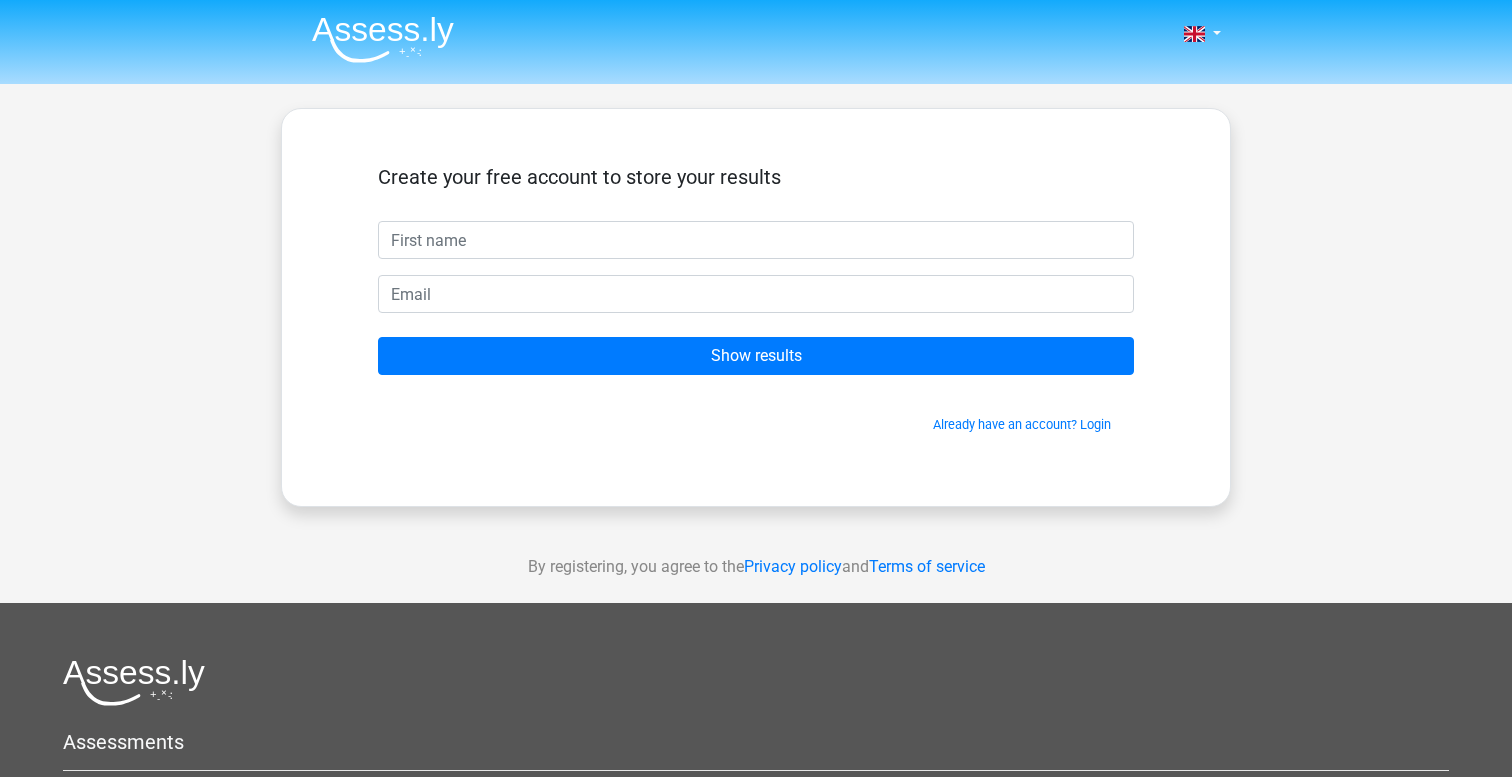 scroll, scrollTop: 0, scrollLeft: 0, axis: both 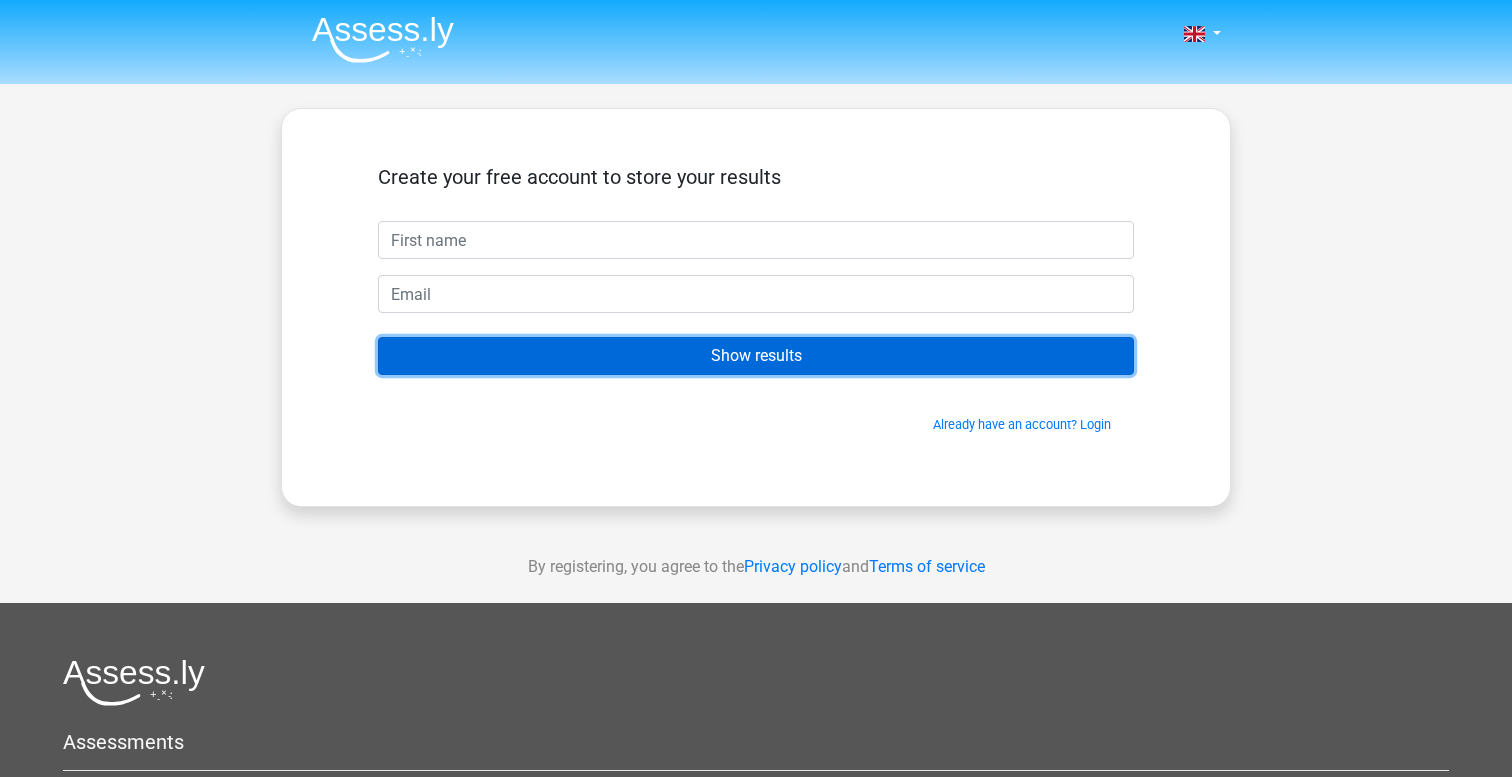 click on "Show results" at bounding box center [756, 356] 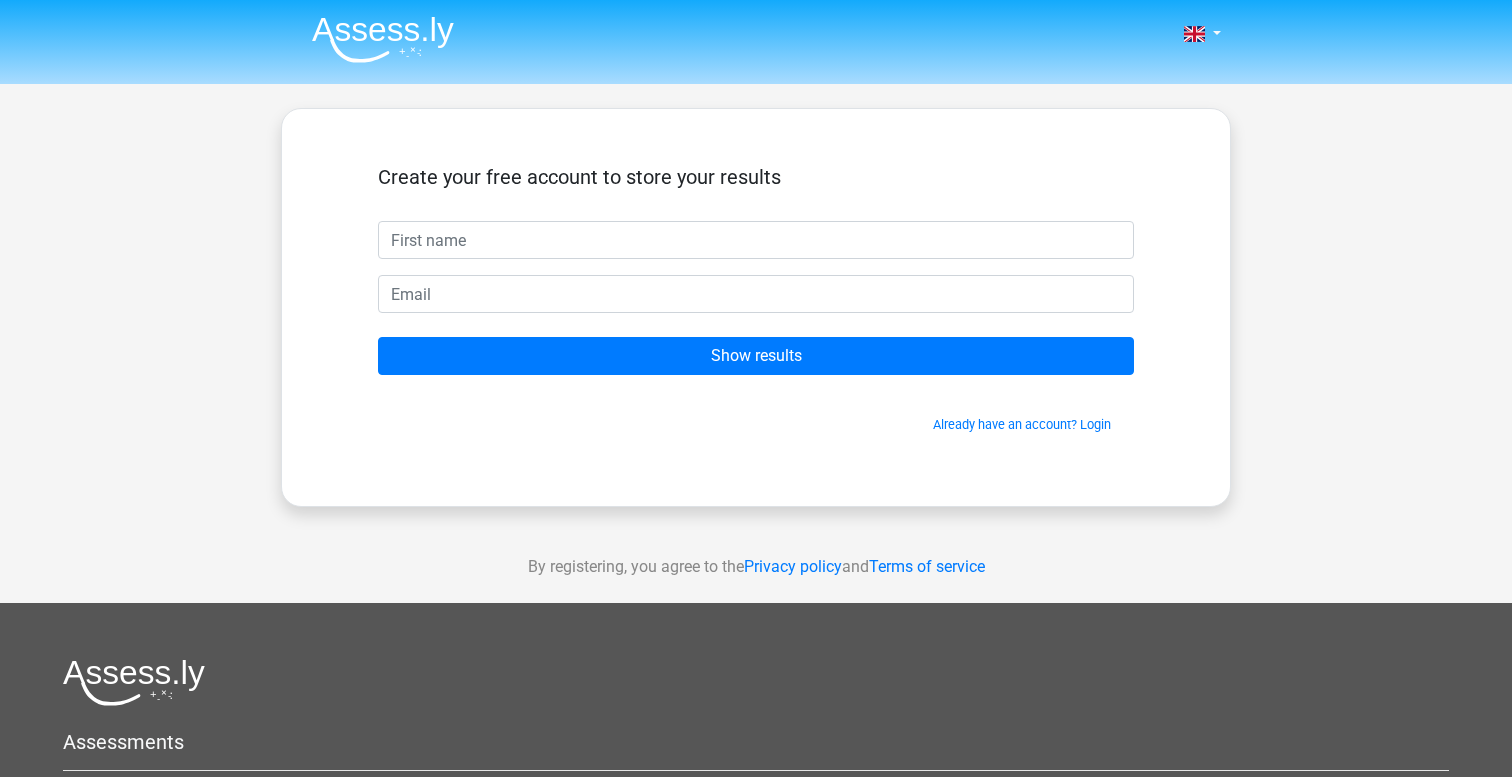 scroll, scrollTop: 0, scrollLeft: 0, axis: both 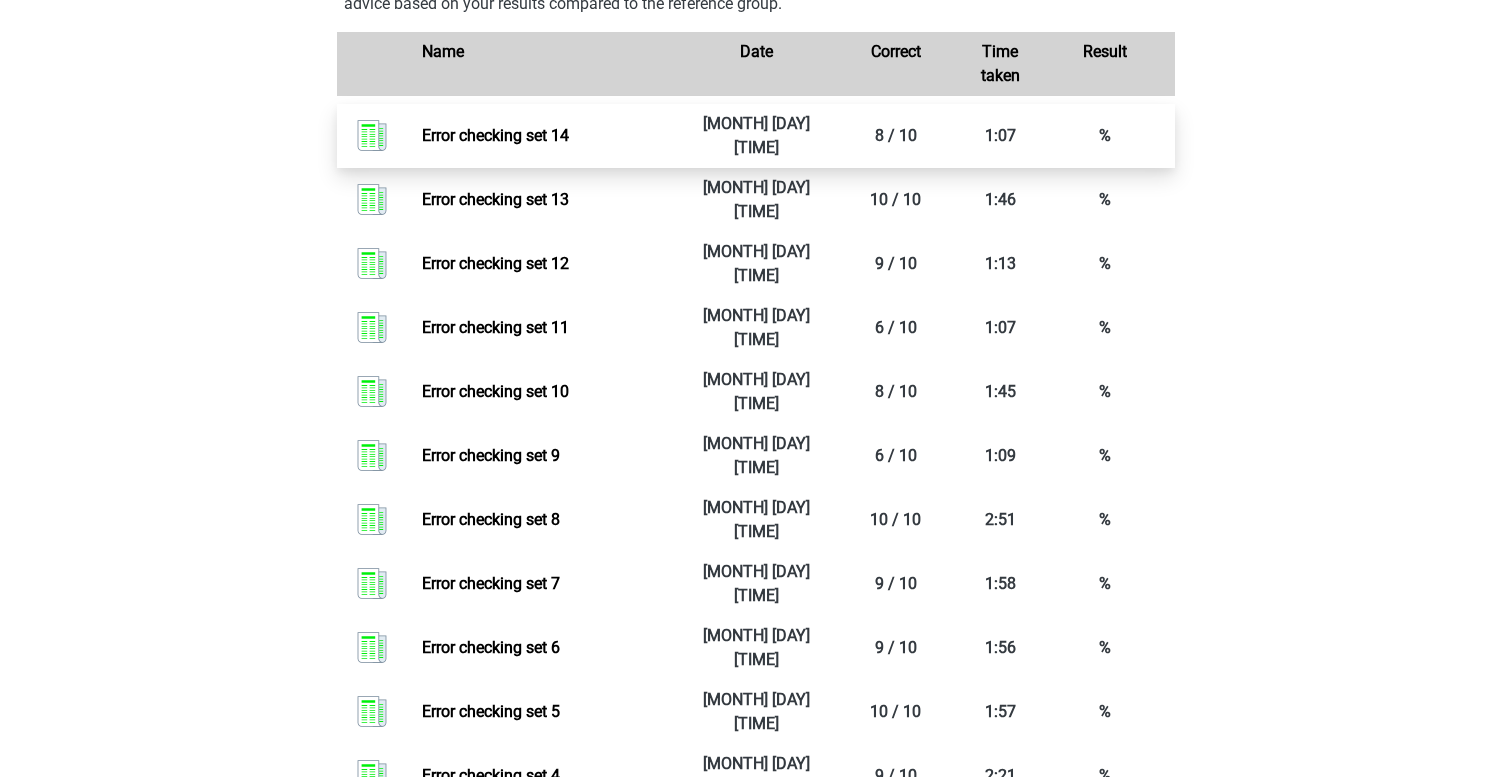 click on "Error checking set 14" at bounding box center [495, 135] 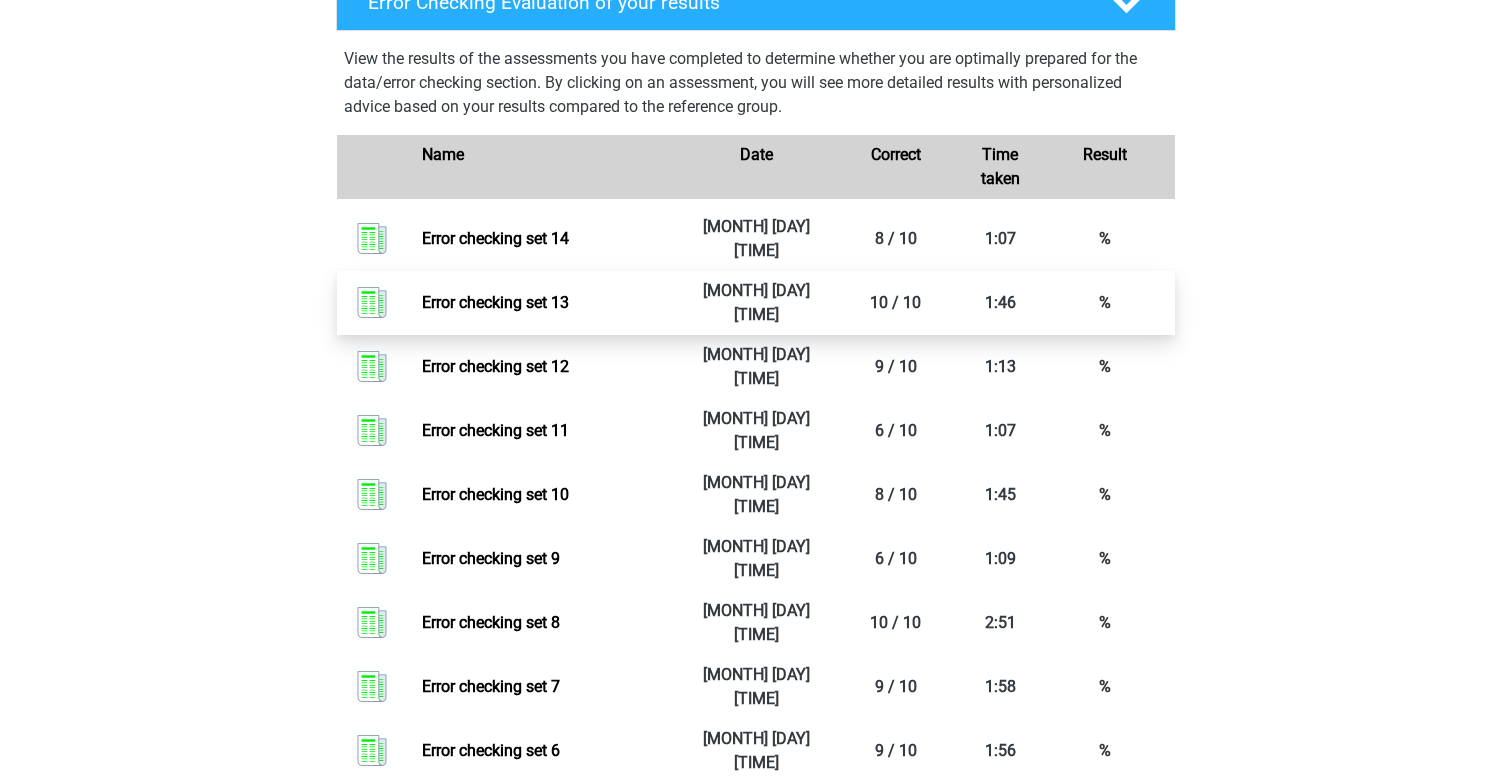 scroll, scrollTop: 1353, scrollLeft: 0, axis: vertical 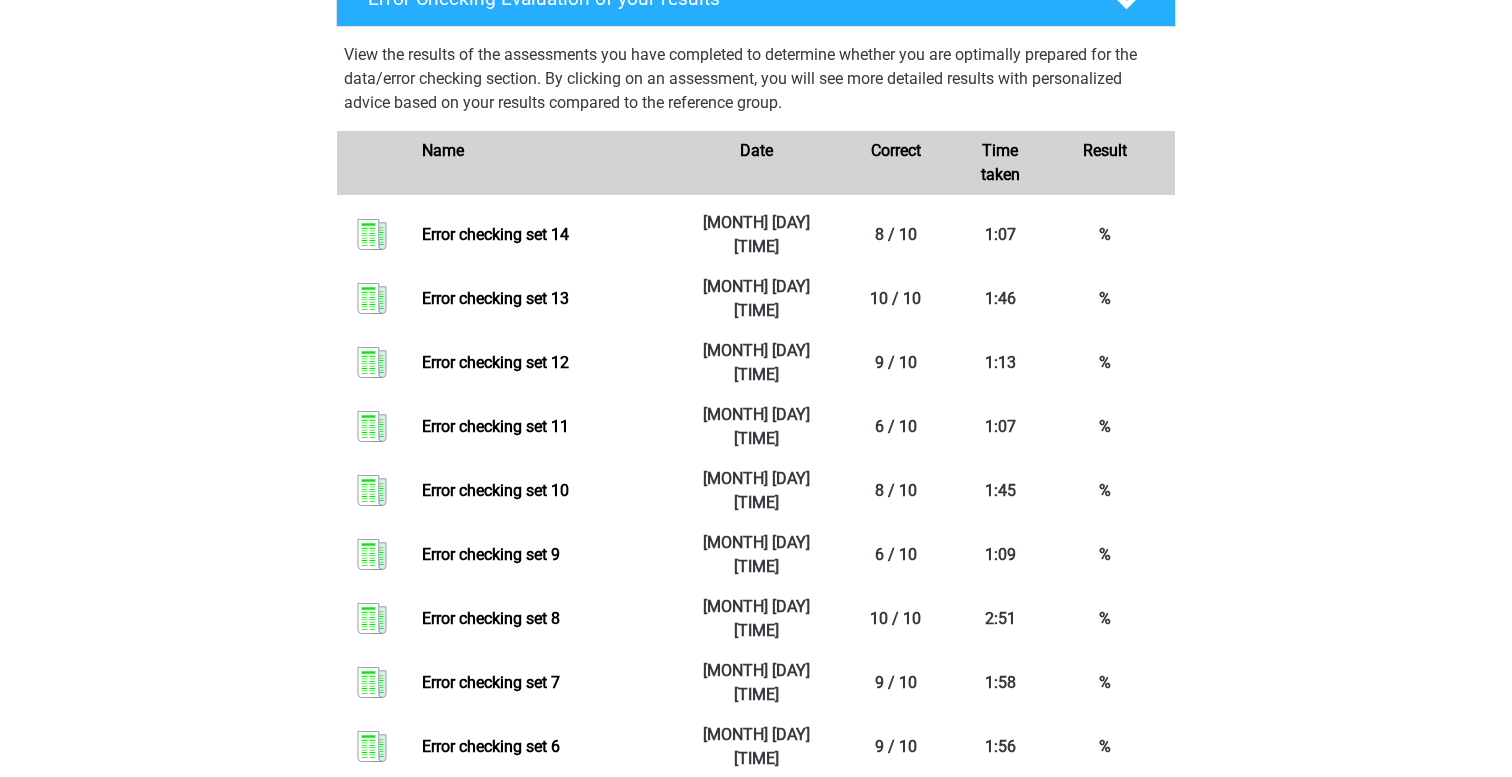 click on "Register
Nederlands
English" at bounding box center [756, 325] 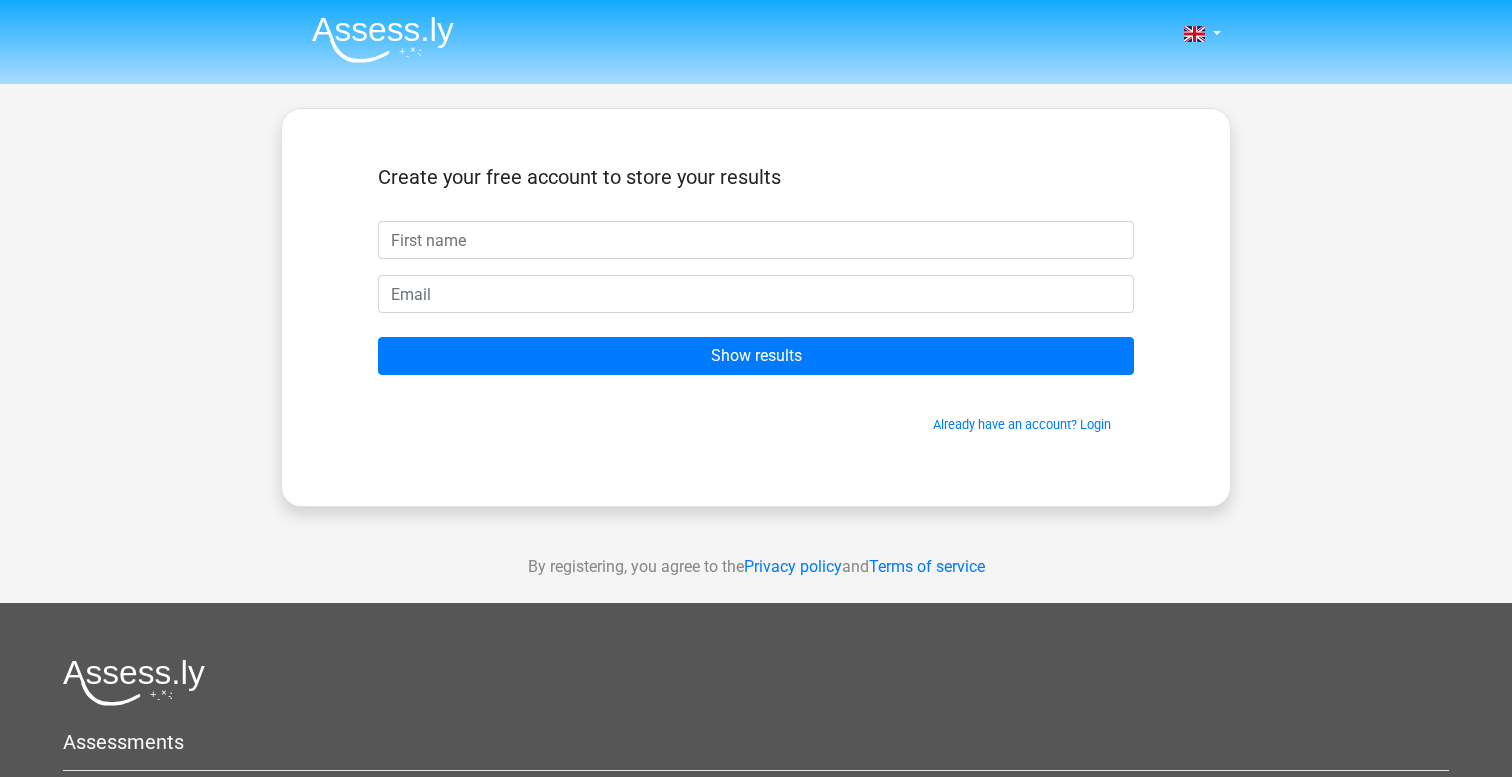 scroll, scrollTop: 0, scrollLeft: 0, axis: both 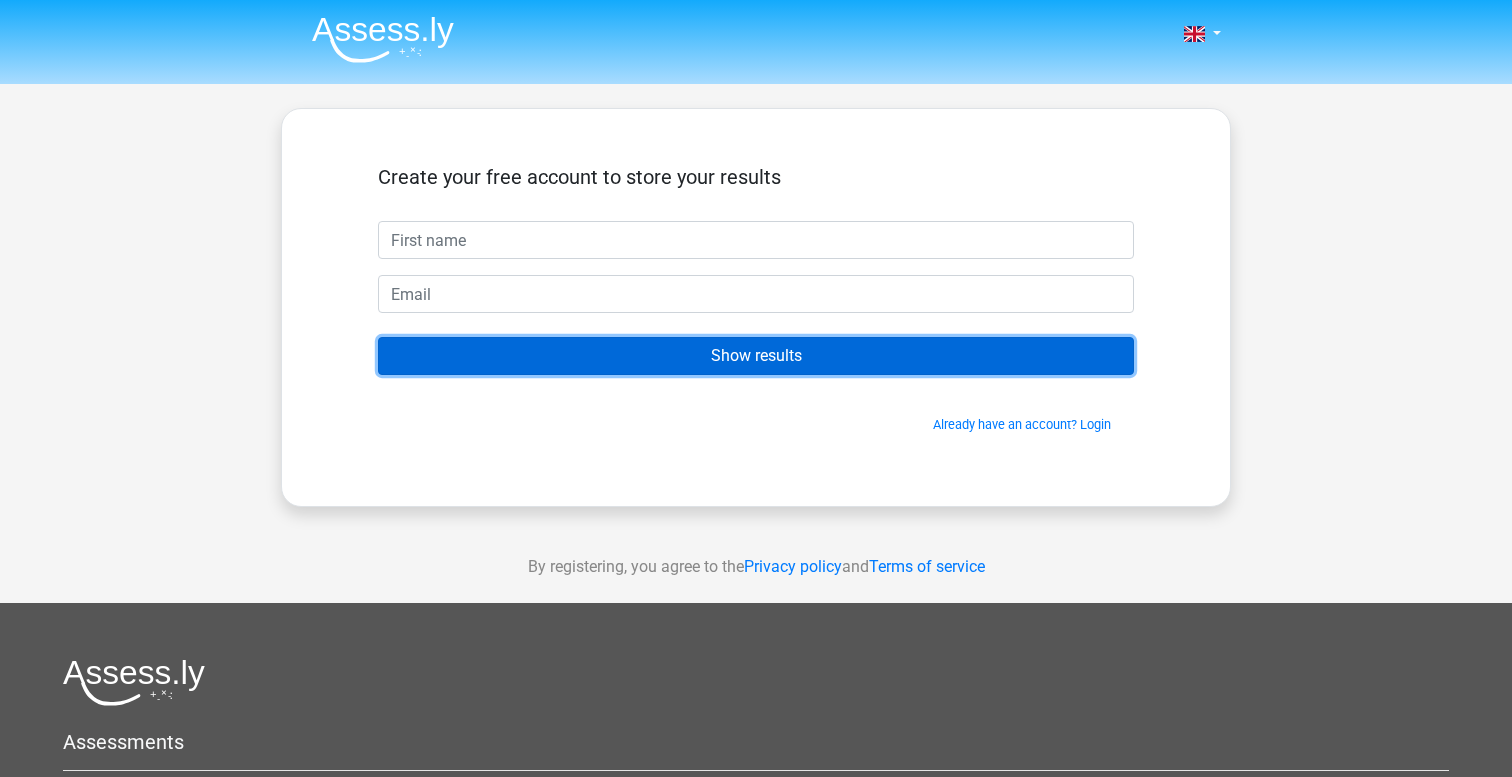 click on "Show results" at bounding box center [756, 356] 